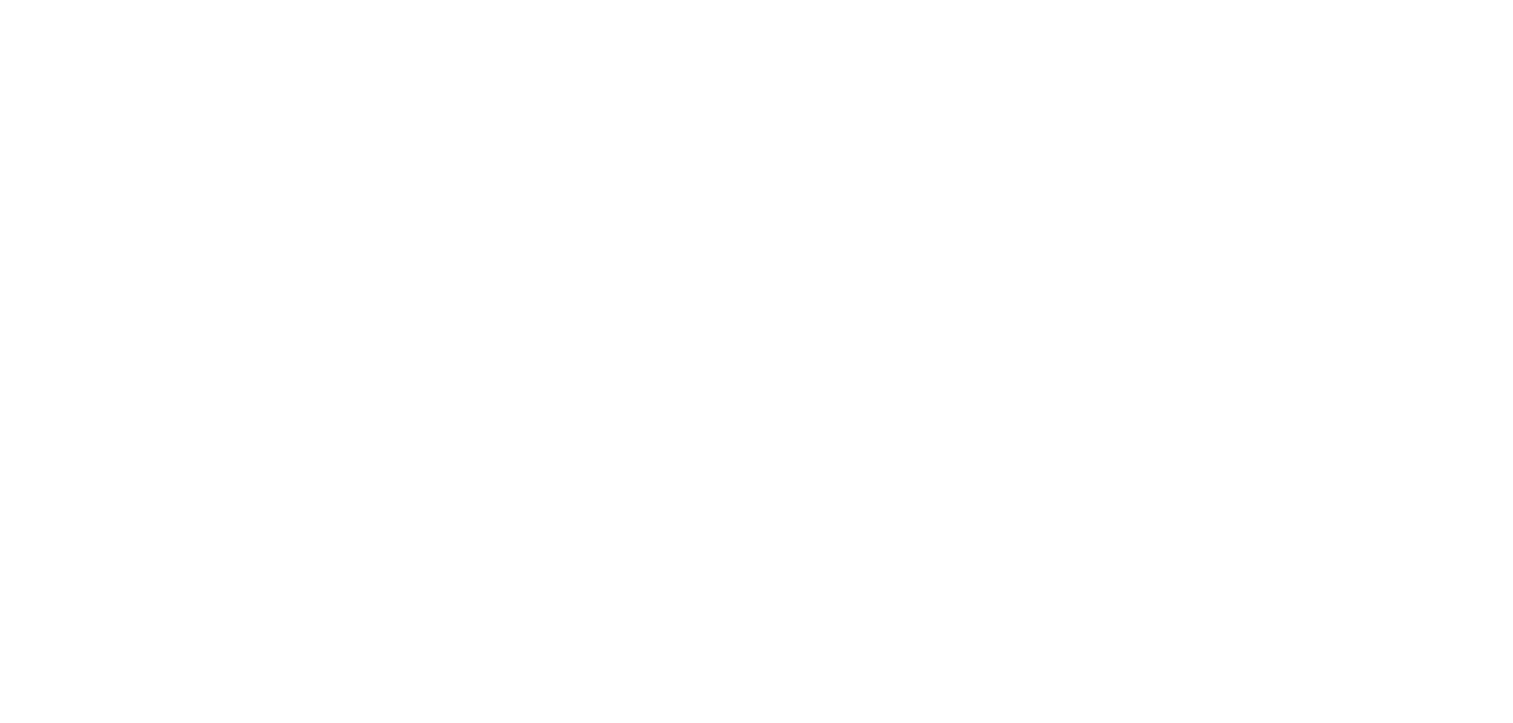 scroll, scrollTop: 0, scrollLeft: 0, axis: both 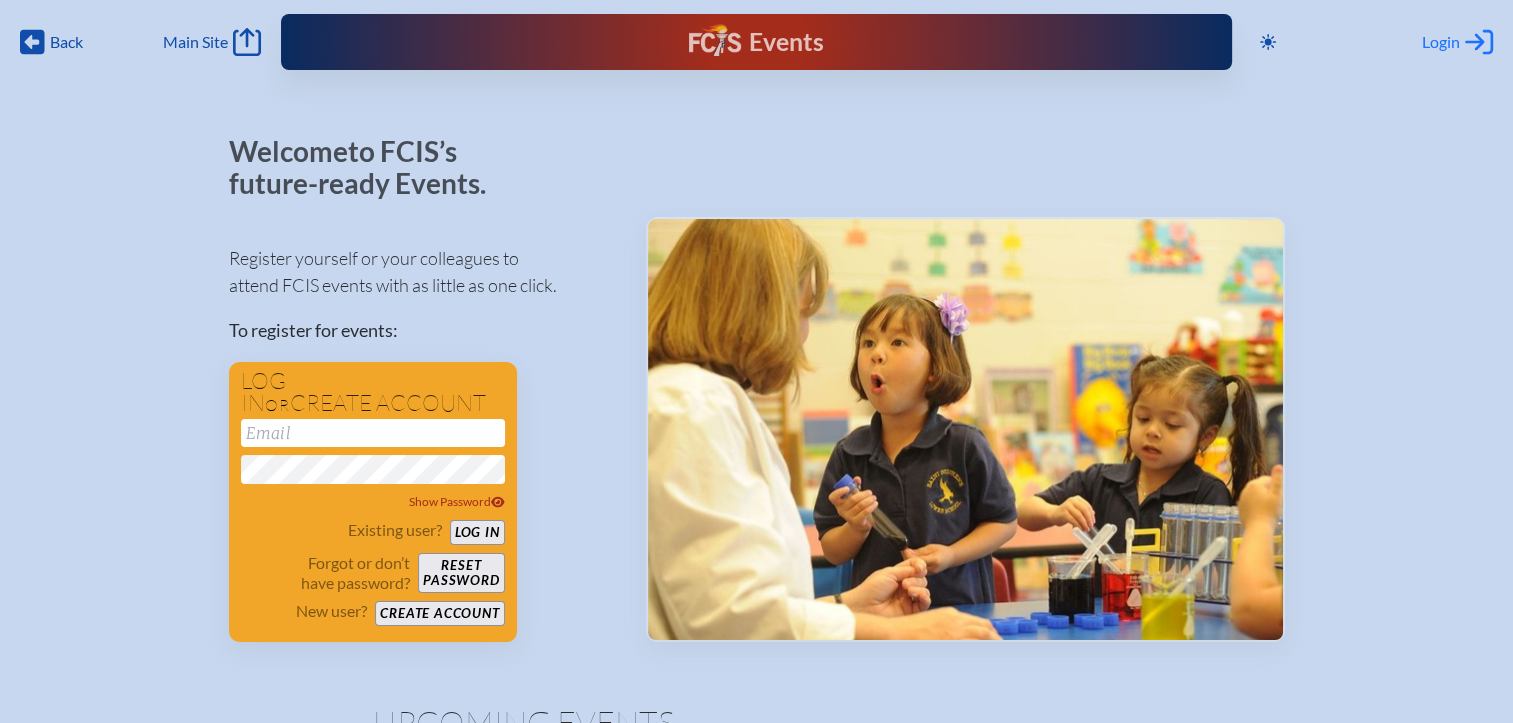 type on "[EMAIL_ADDRESS][DOMAIN_NAME]" 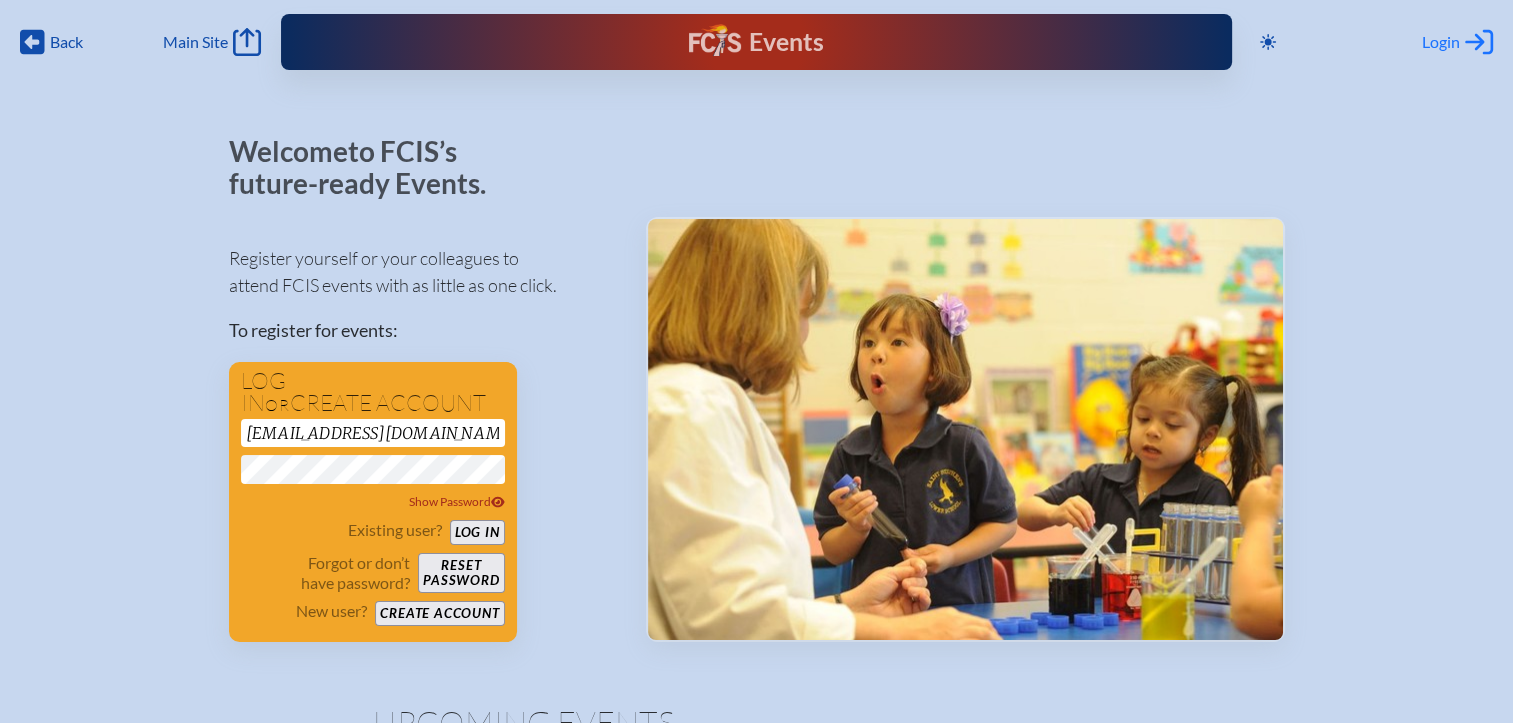 click on "Login" at bounding box center [1441, 42] 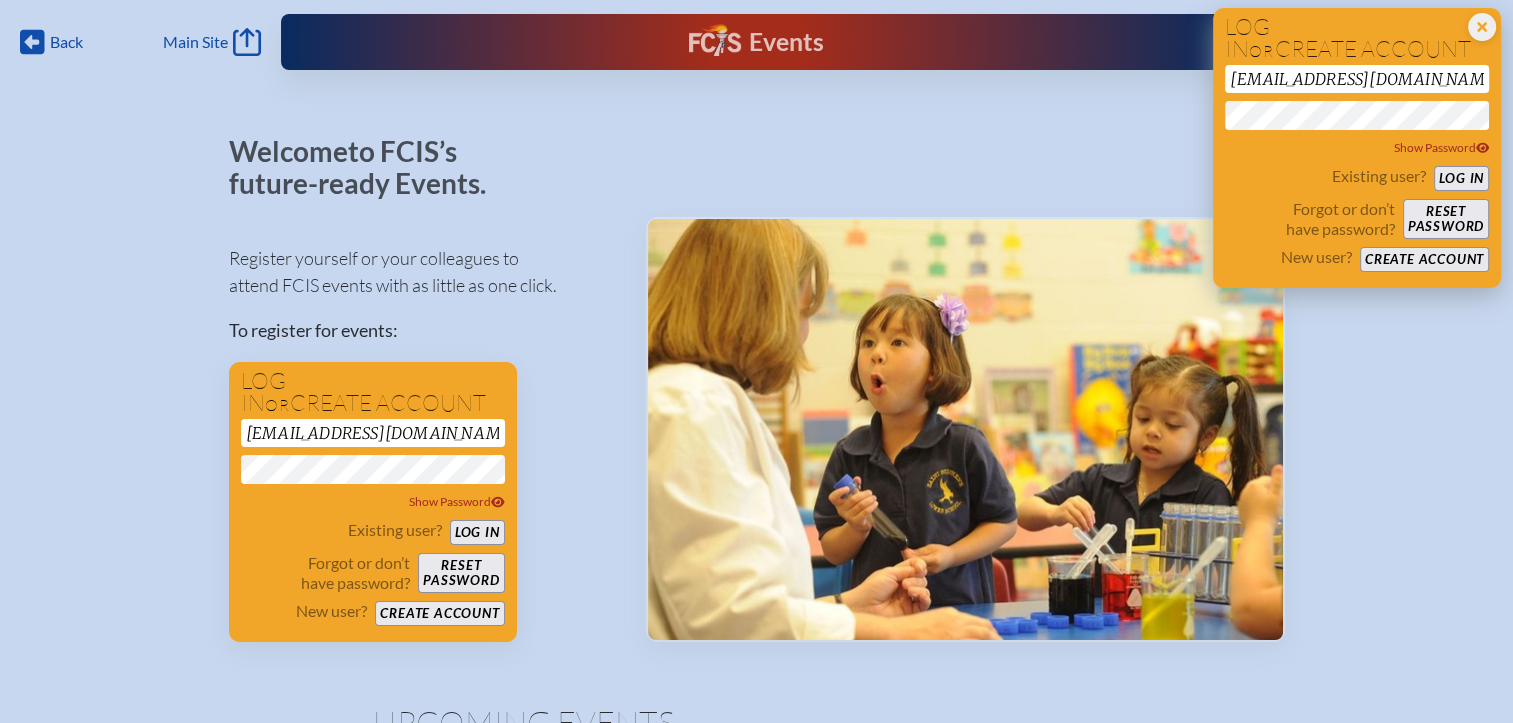 click on "Log in" at bounding box center [1461, 178] 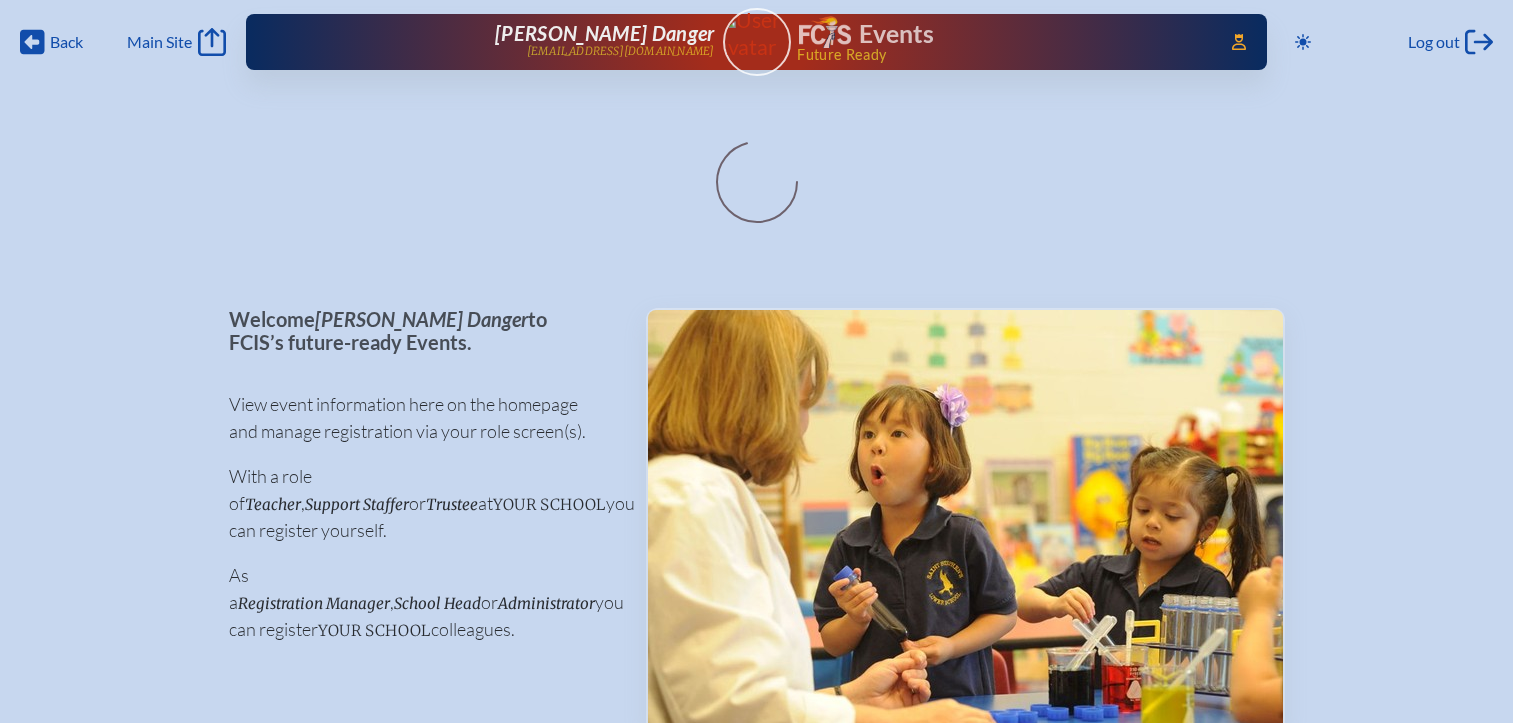scroll, scrollTop: 0, scrollLeft: 0, axis: both 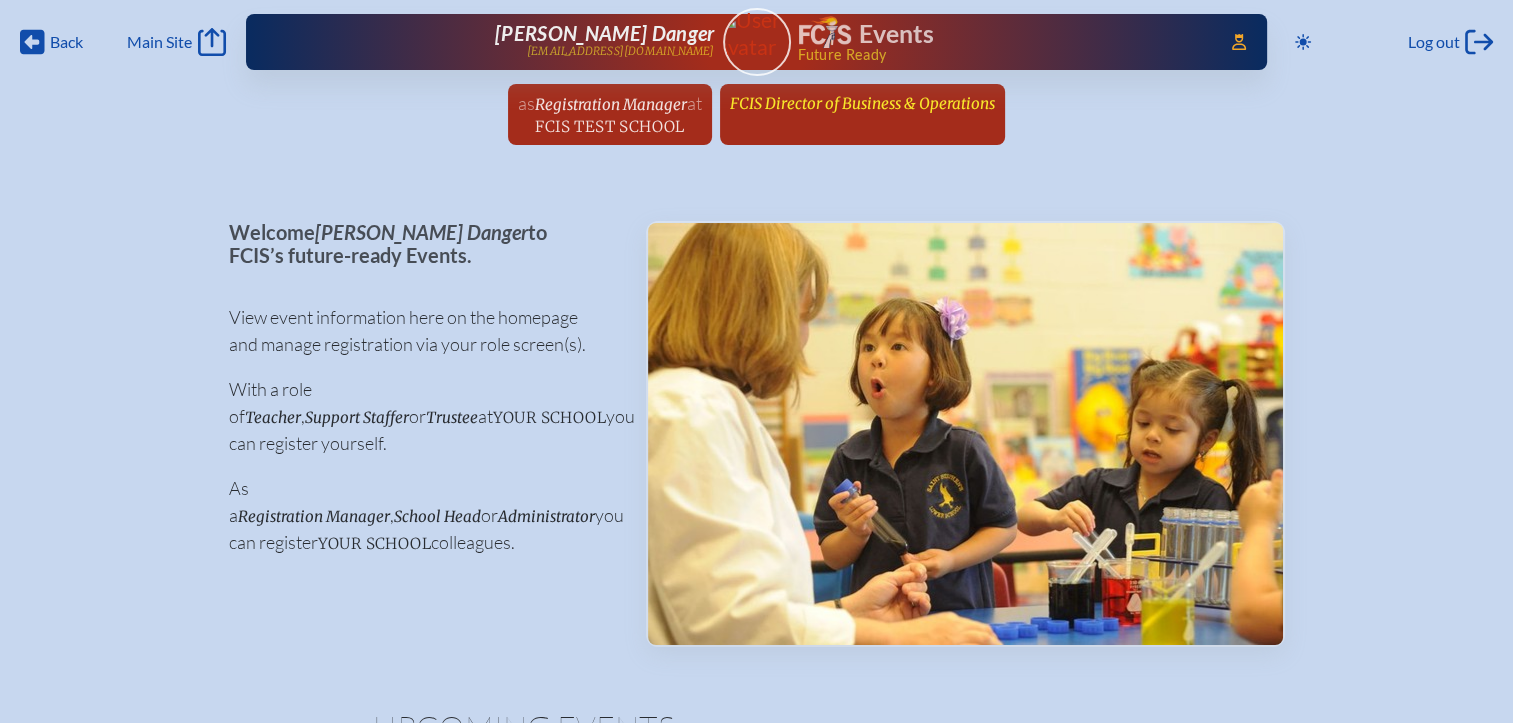 click on "FCIS Director of Business & Operations" at bounding box center [862, 103] 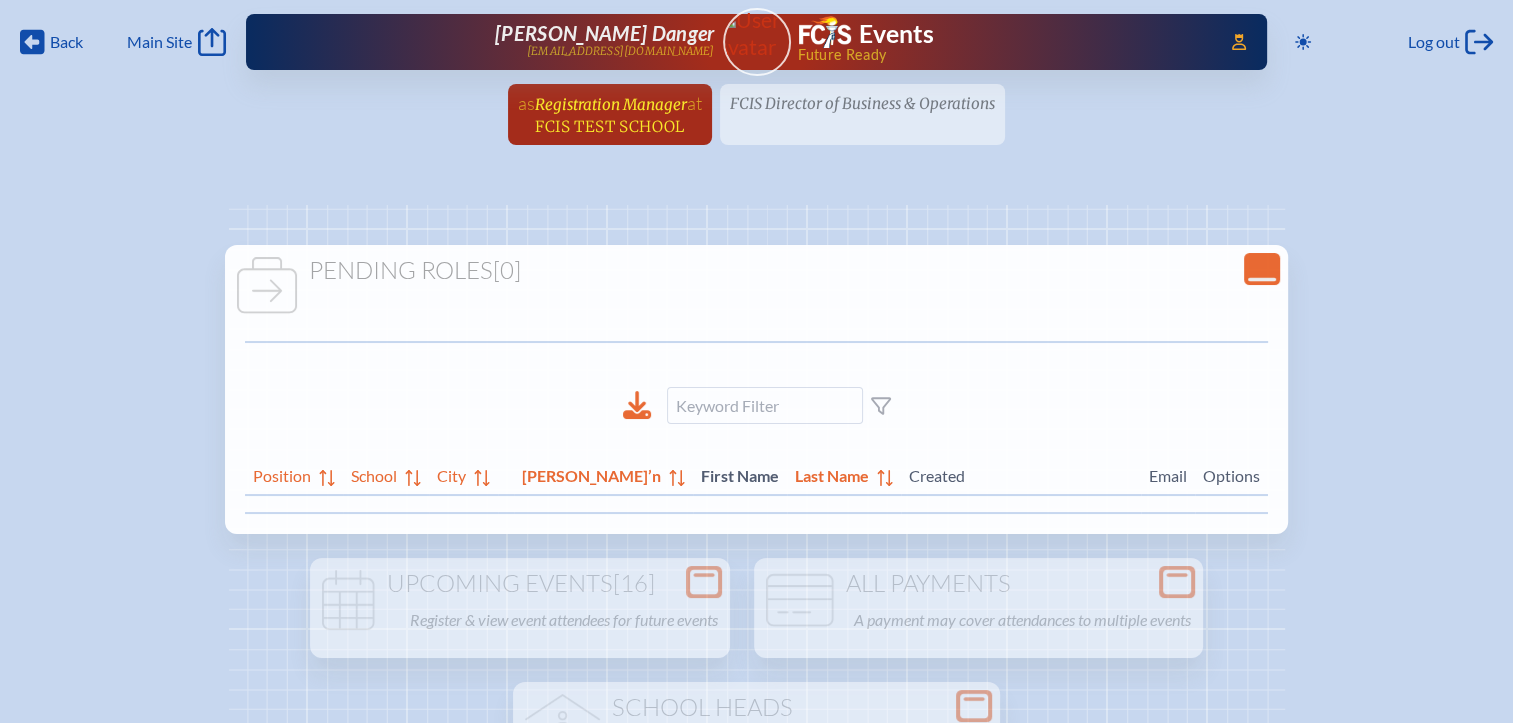click on "FCIS Test School" at bounding box center (609, 126) 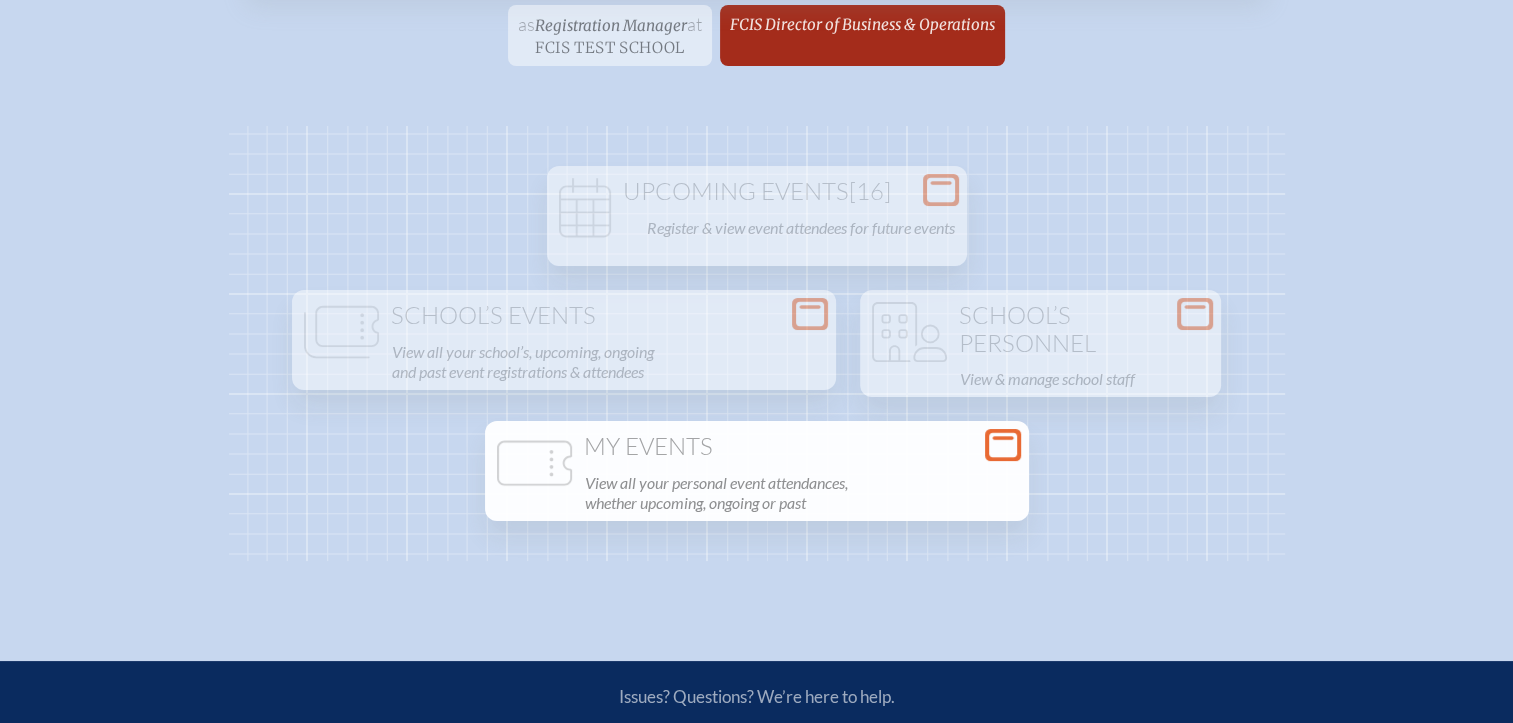 scroll, scrollTop: 200, scrollLeft: 0, axis: vertical 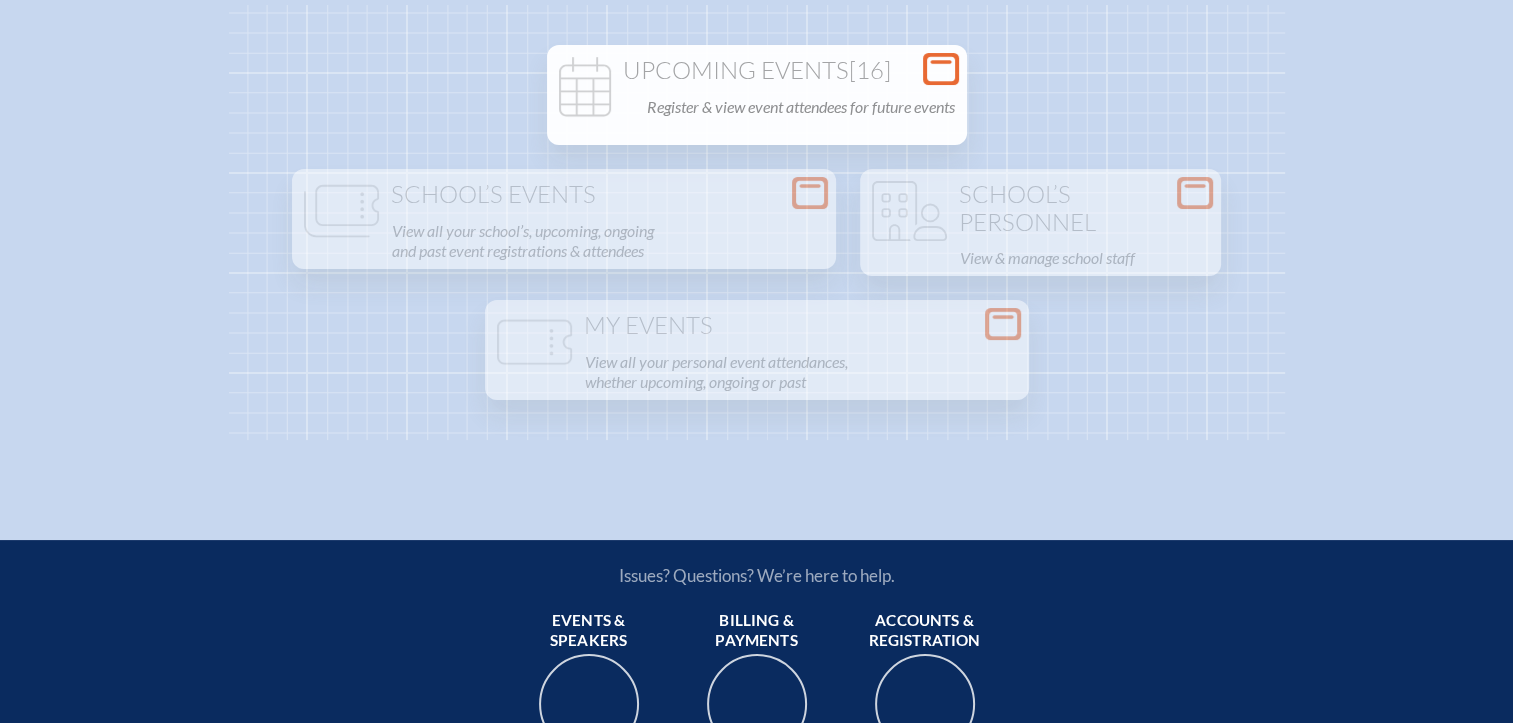 click on "Open Console" 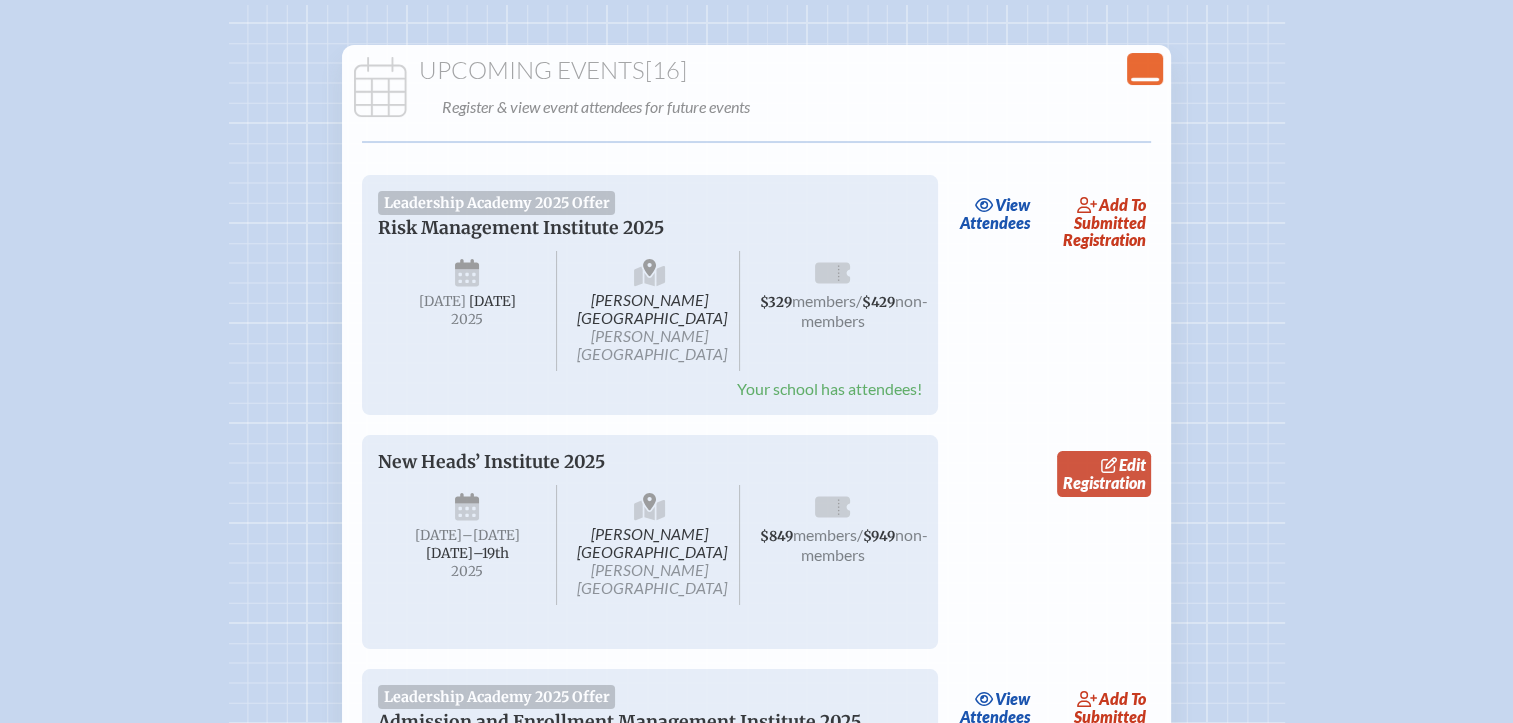 click on "edit  Registration" at bounding box center [1104, 474] 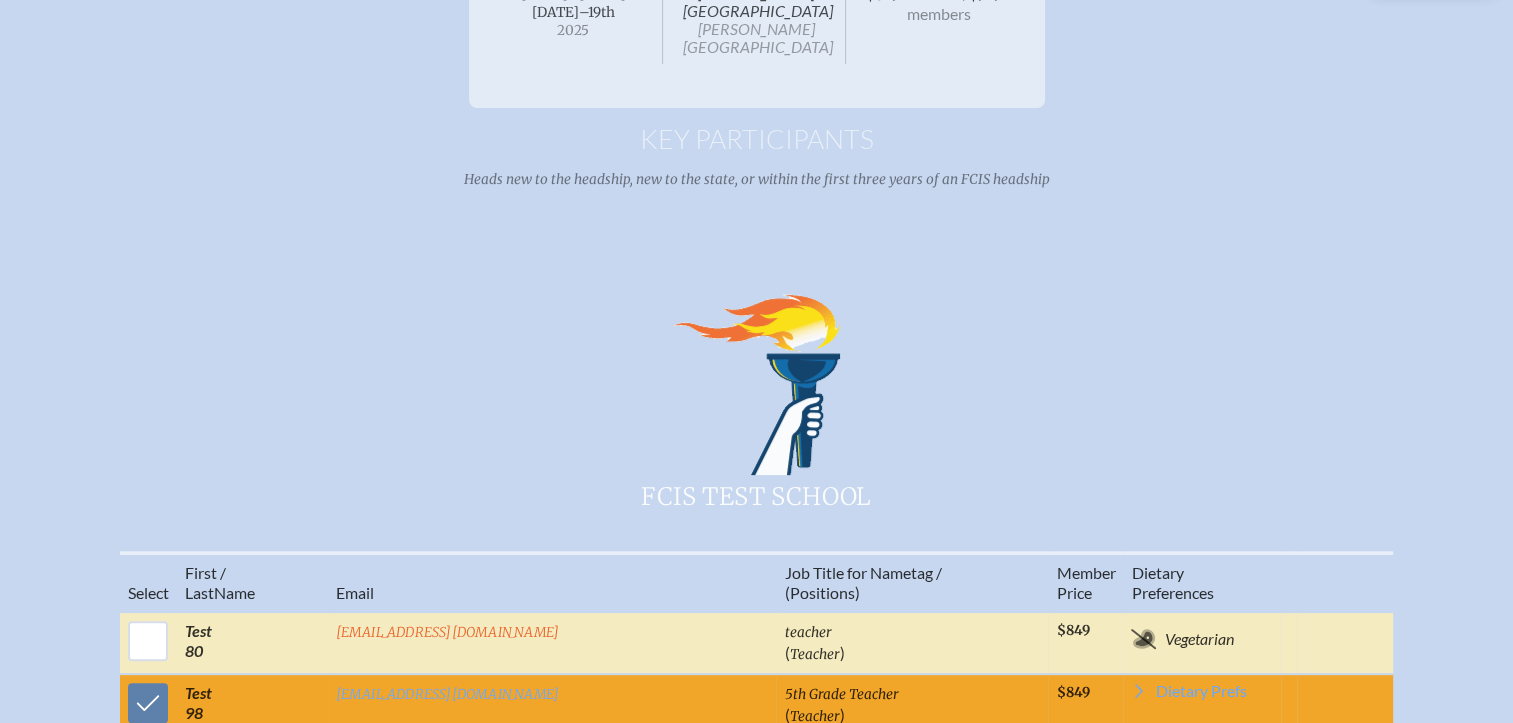 scroll, scrollTop: 0, scrollLeft: 0, axis: both 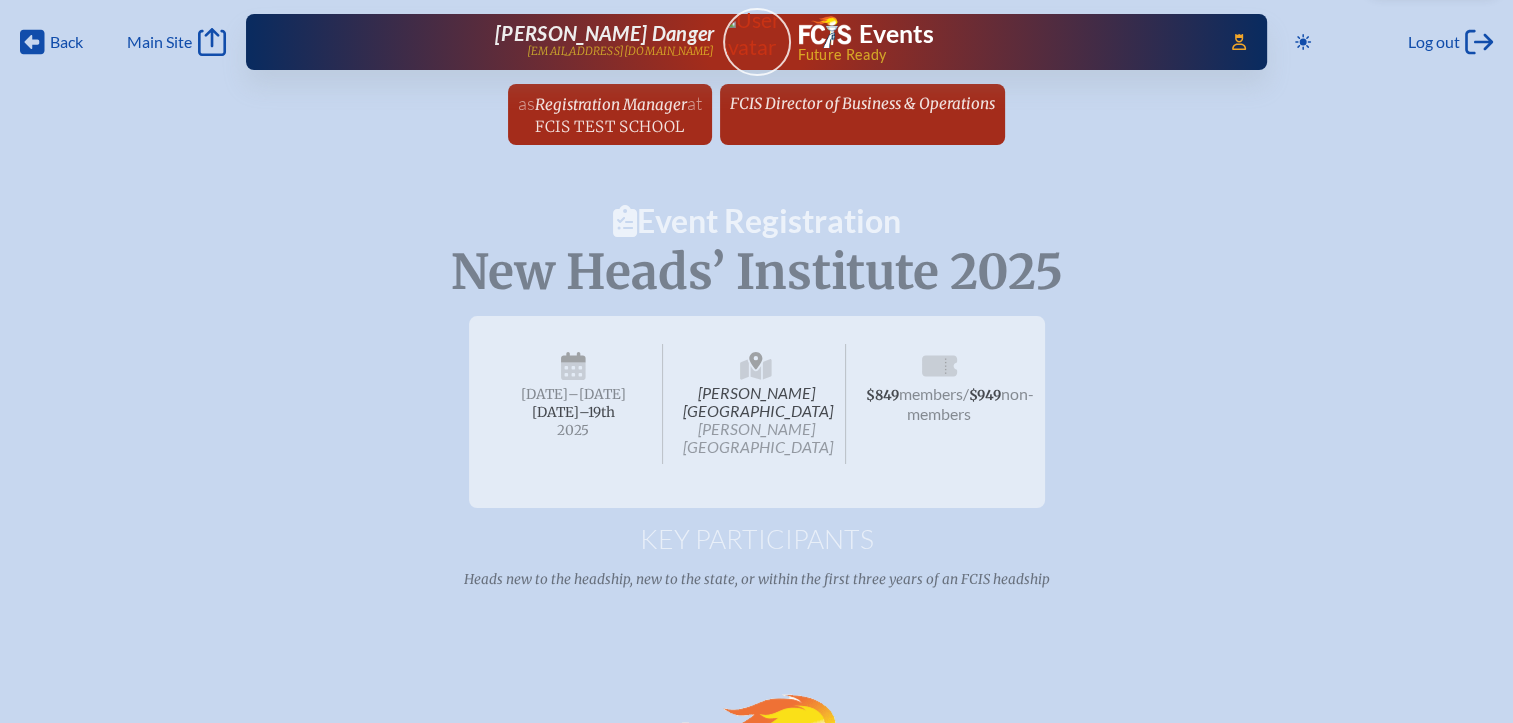 click on "as  Registration Manager  at  [GEOGRAPHIC_DATA]  since  [DATE]" at bounding box center (610, 114) 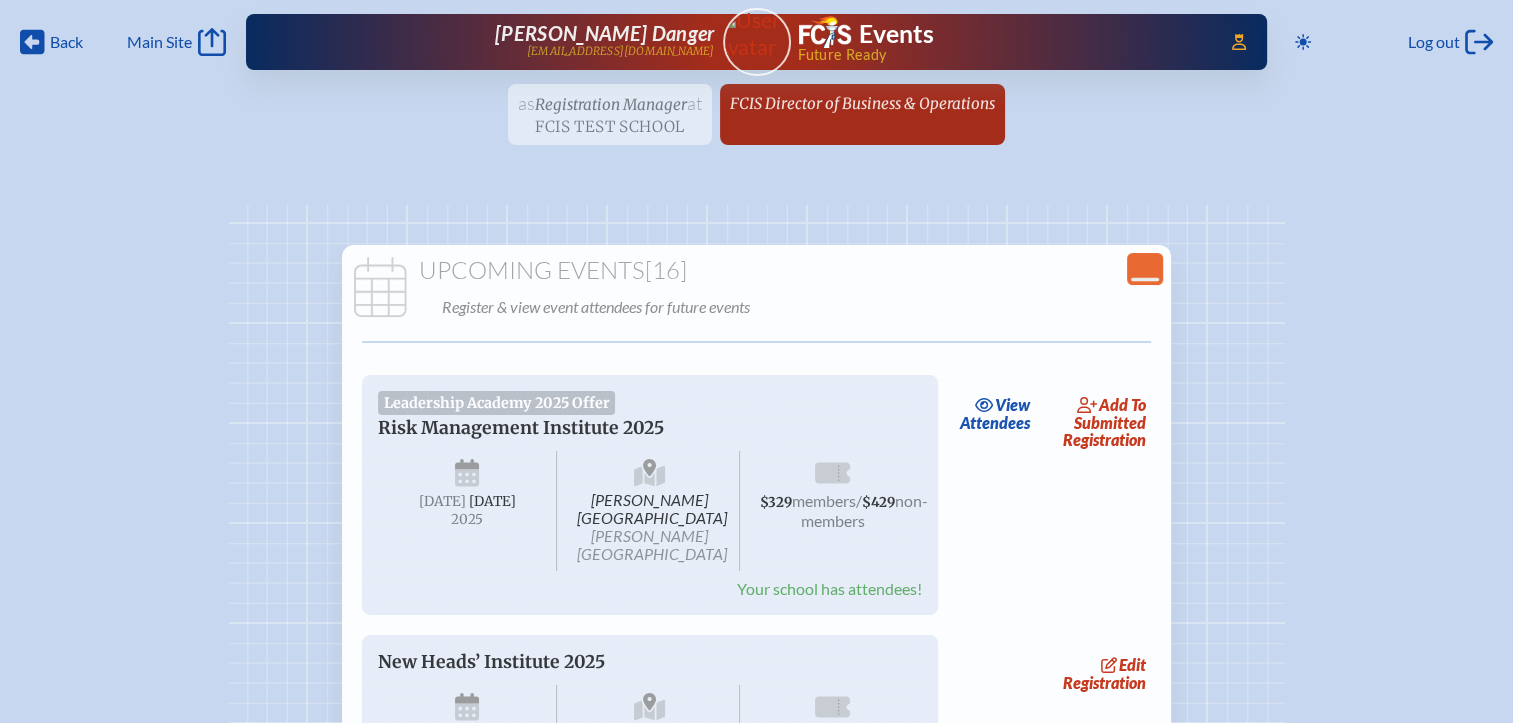 click on "as  Registration Manager  at  [GEOGRAPHIC_DATA]  since  [DATE] FCIS Director of Business & Operations  since  [DATE]" at bounding box center (756, 120) 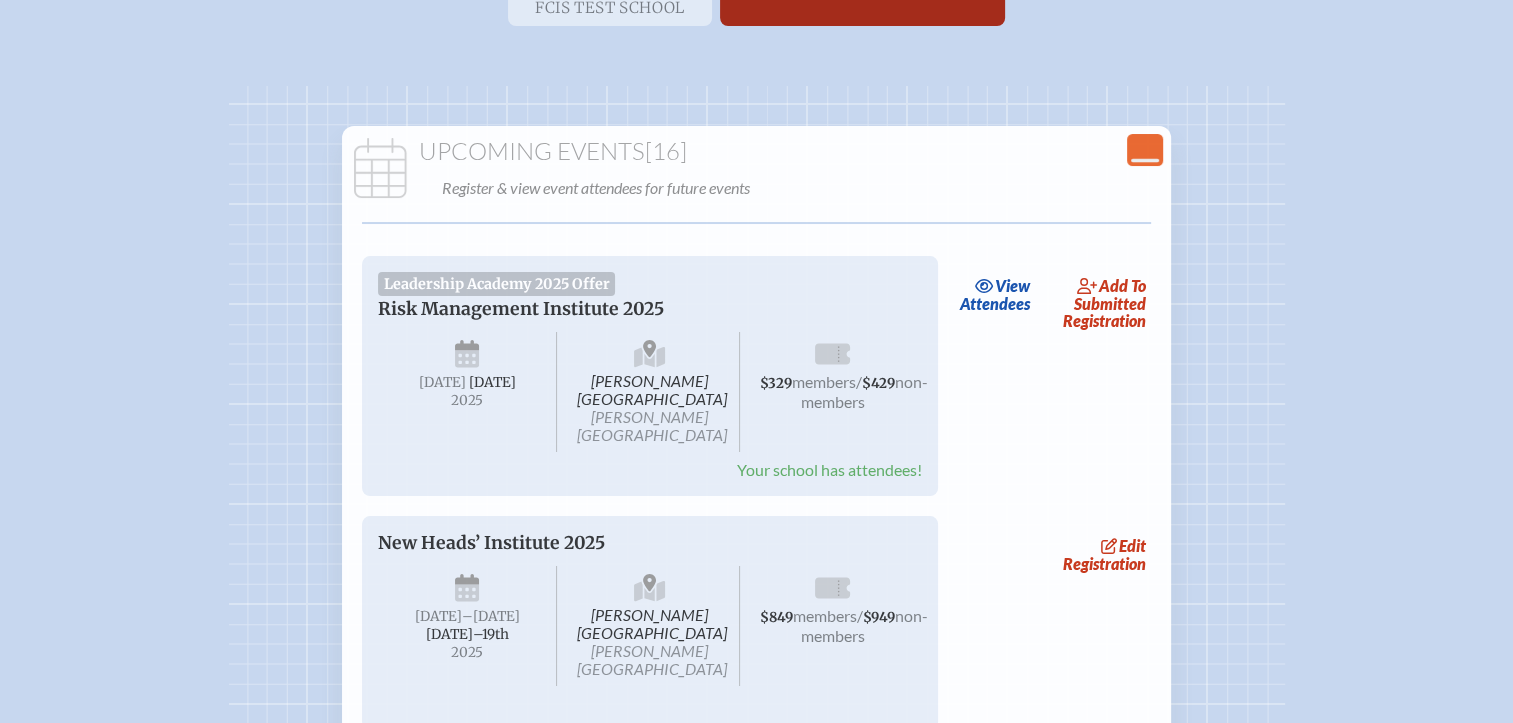 scroll, scrollTop: 0, scrollLeft: 0, axis: both 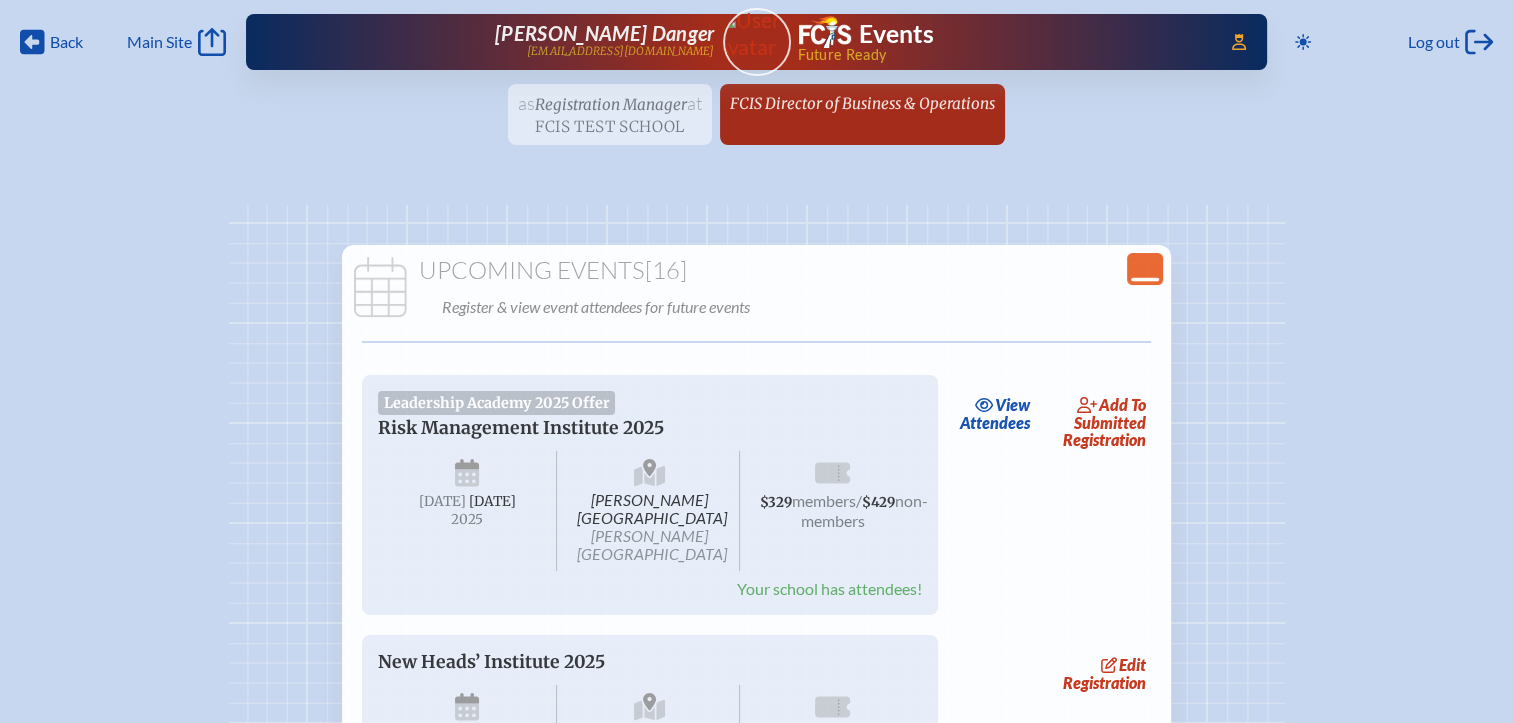 click on "Close Console" 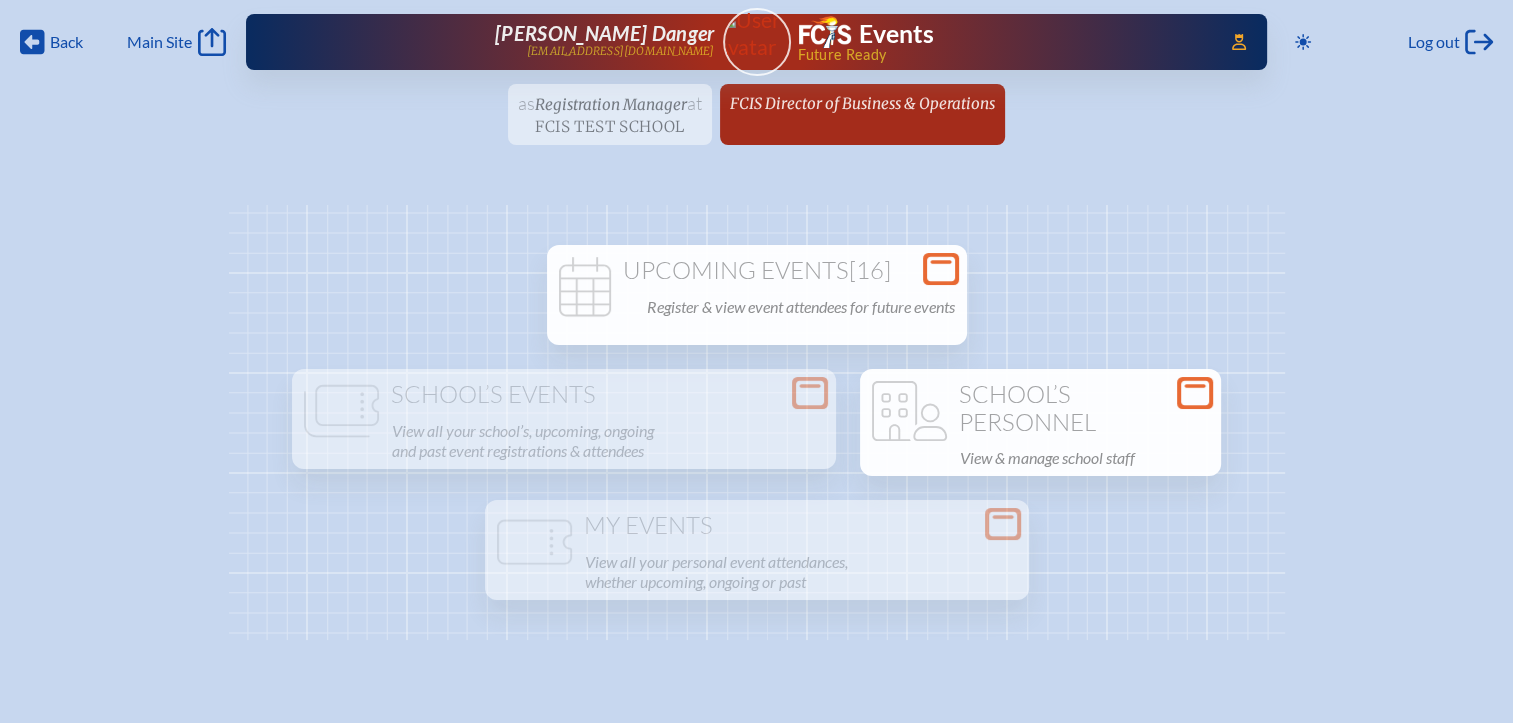 click on "Open Console" at bounding box center (1195, 393) 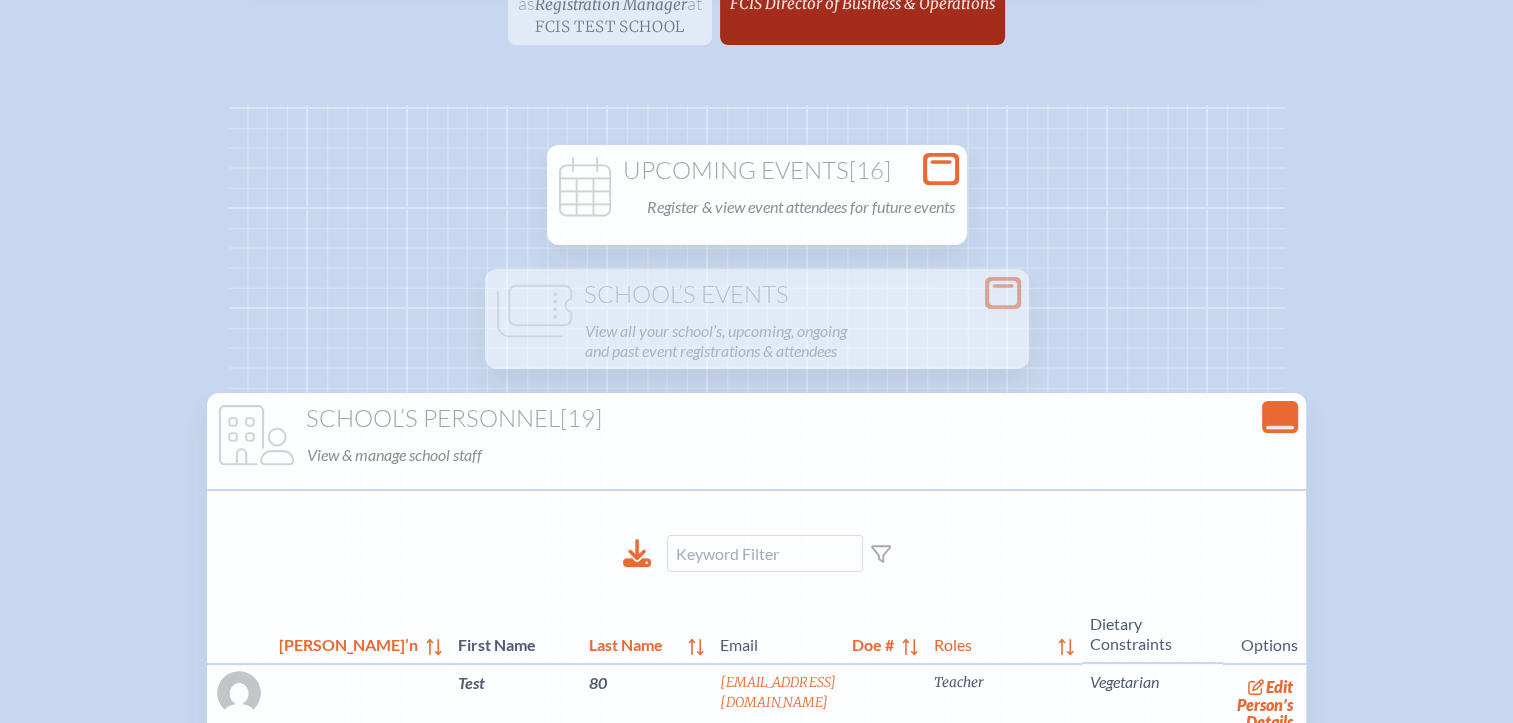 scroll, scrollTop: 0, scrollLeft: 0, axis: both 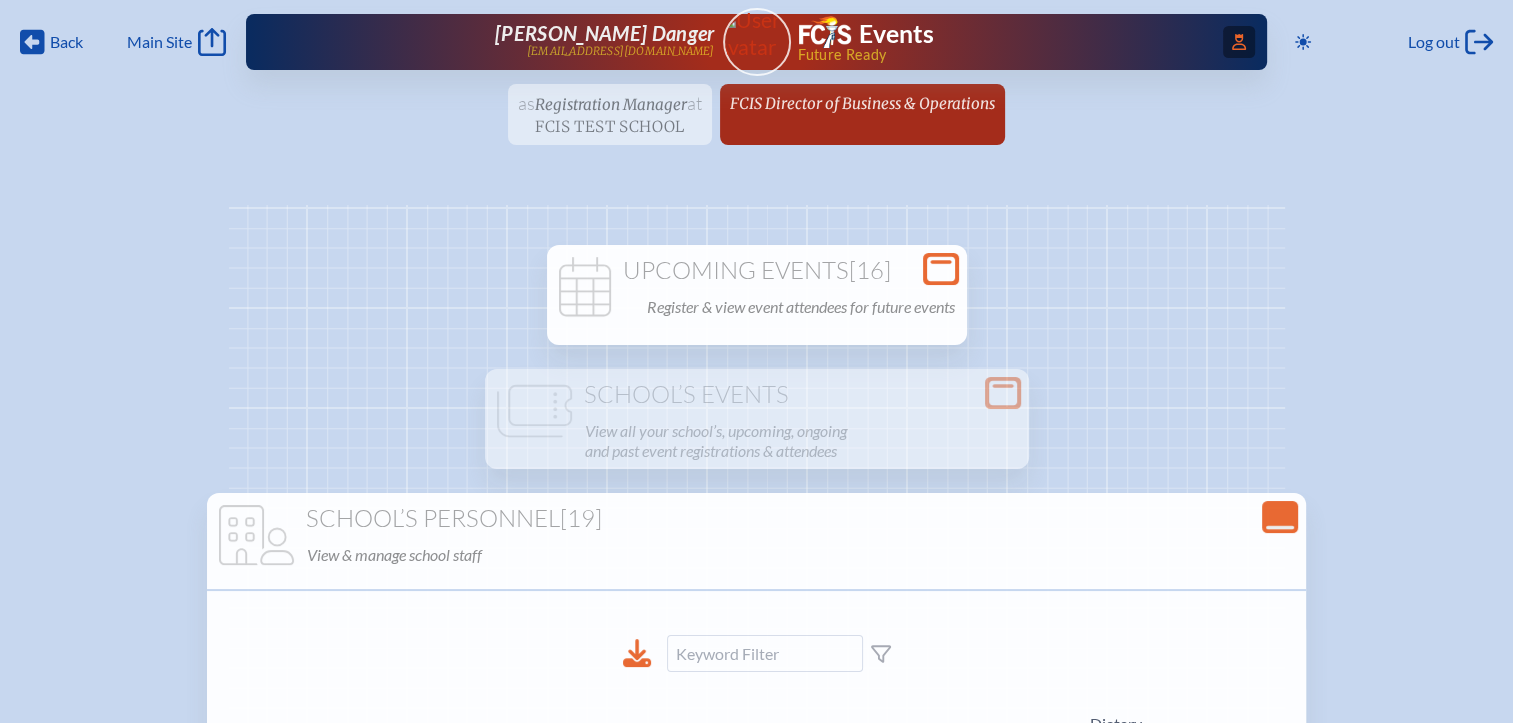 click on "Access Users..." at bounding box center (1239, 42) 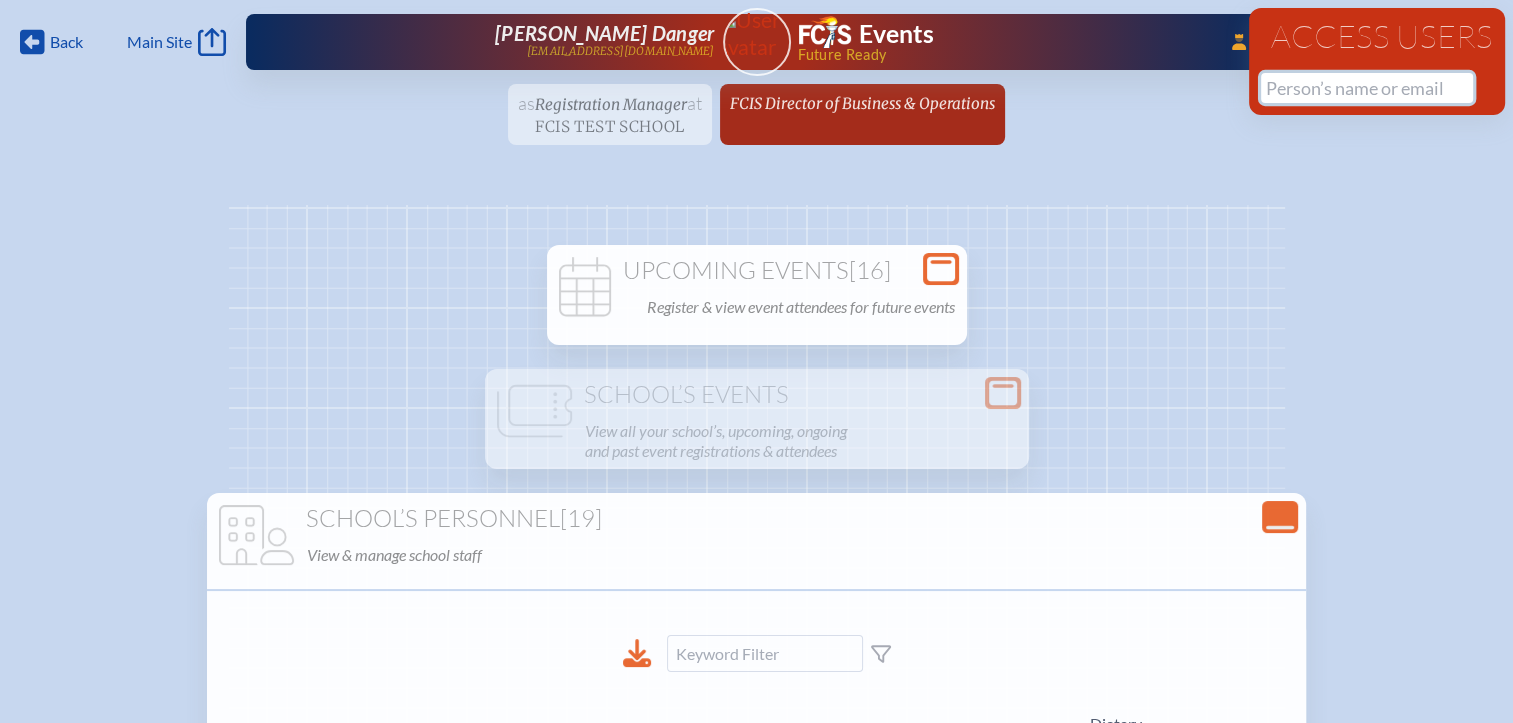 click at bounding box center [1367, 88] 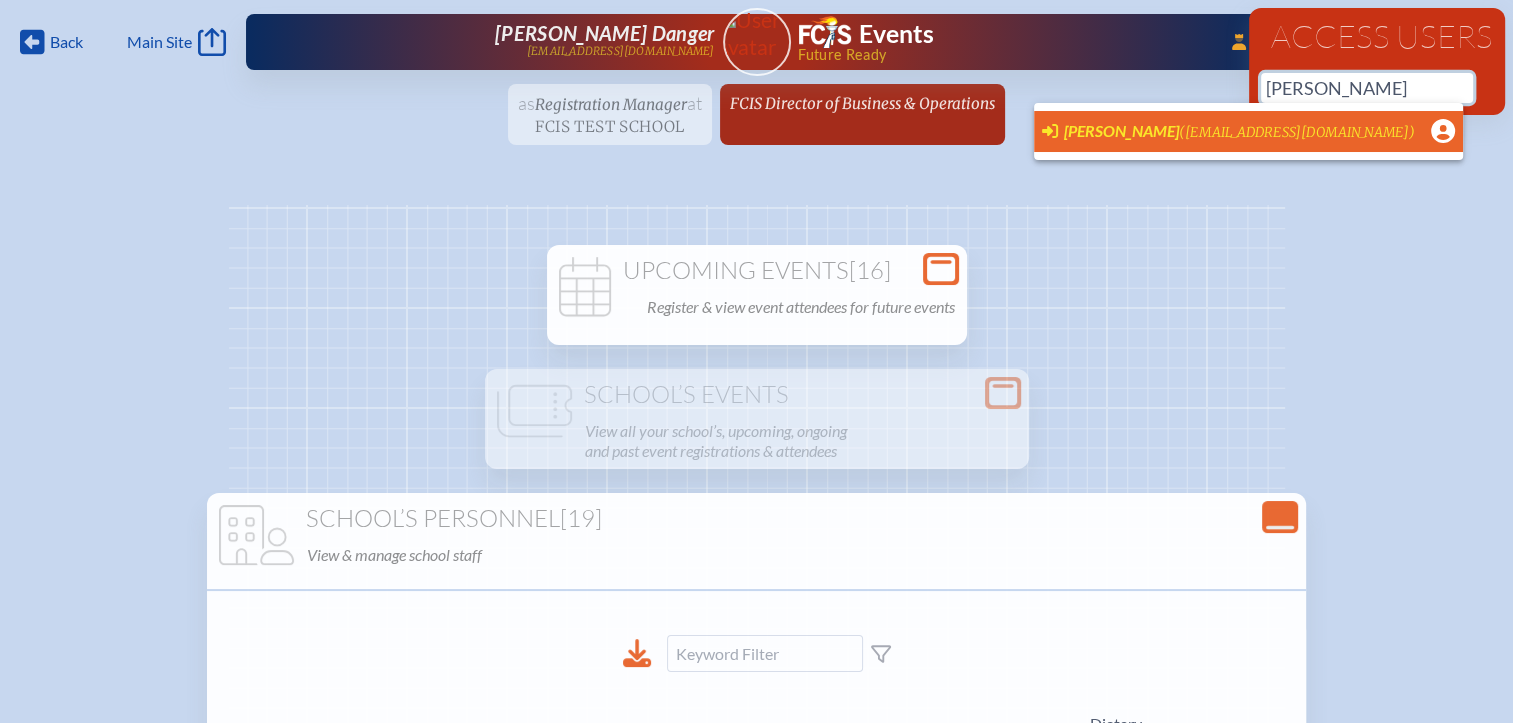 scroll, scrollTop: 0, scrollLeft: 15, axis: horizontal 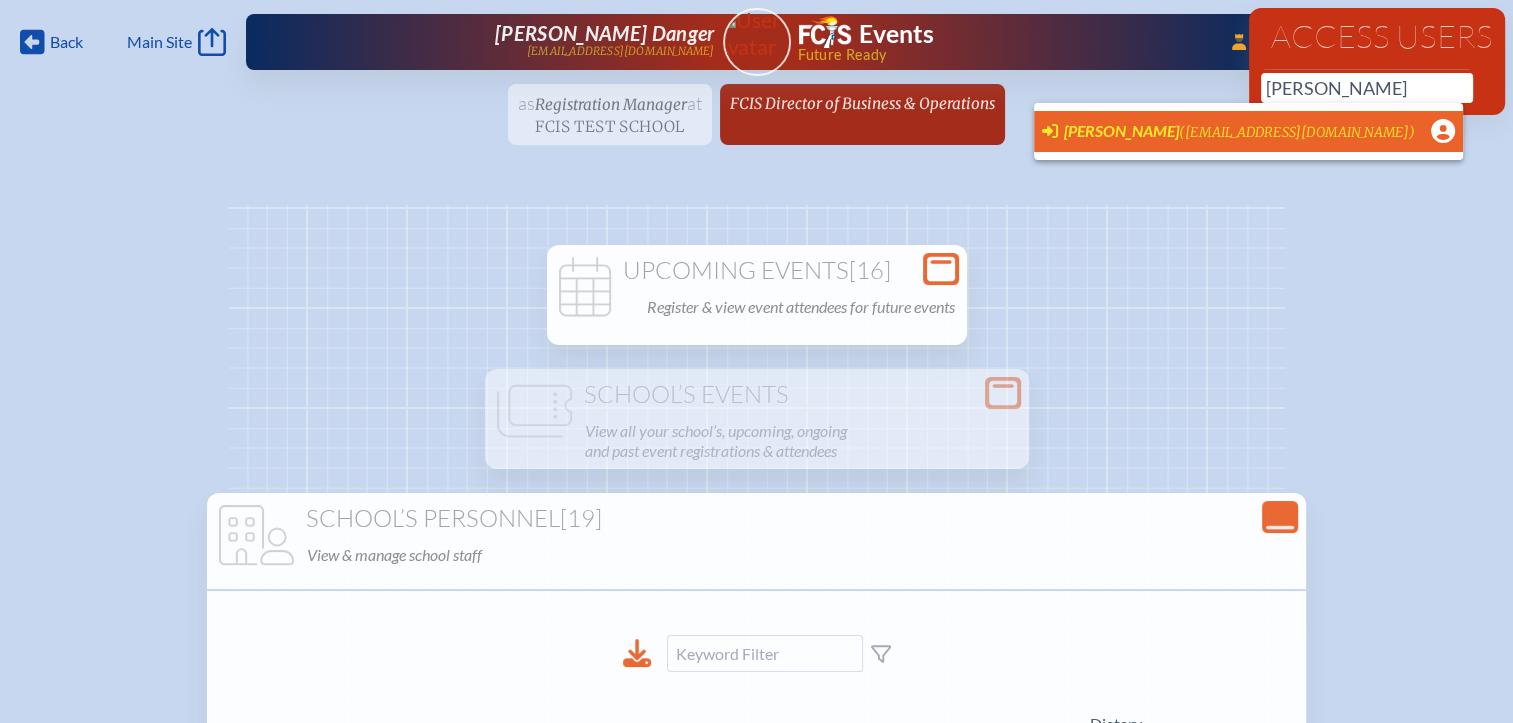 click on "[PERSON_NAME]" at bounding box center [1121, 130] 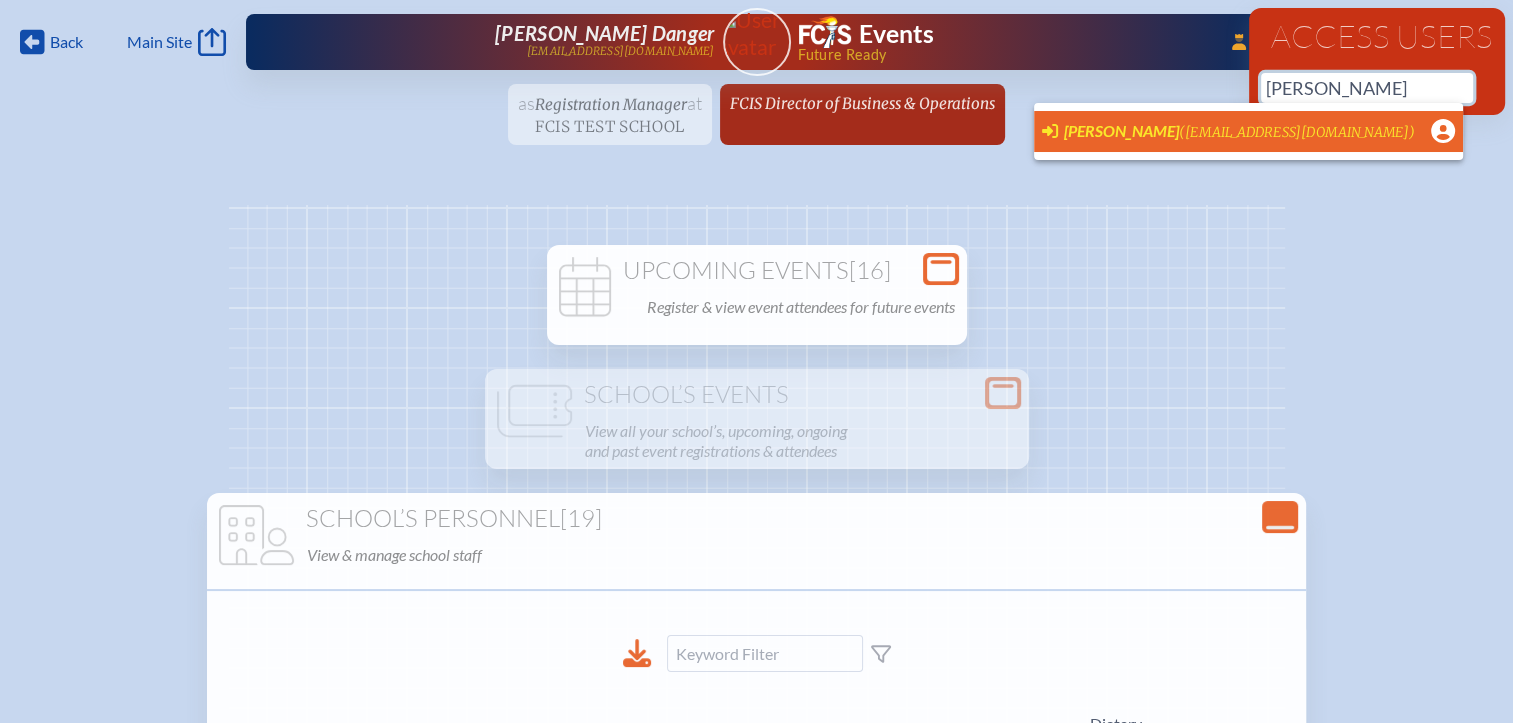 type on "[EMAIL_ADDRESS][DOMAIN_NAME]" 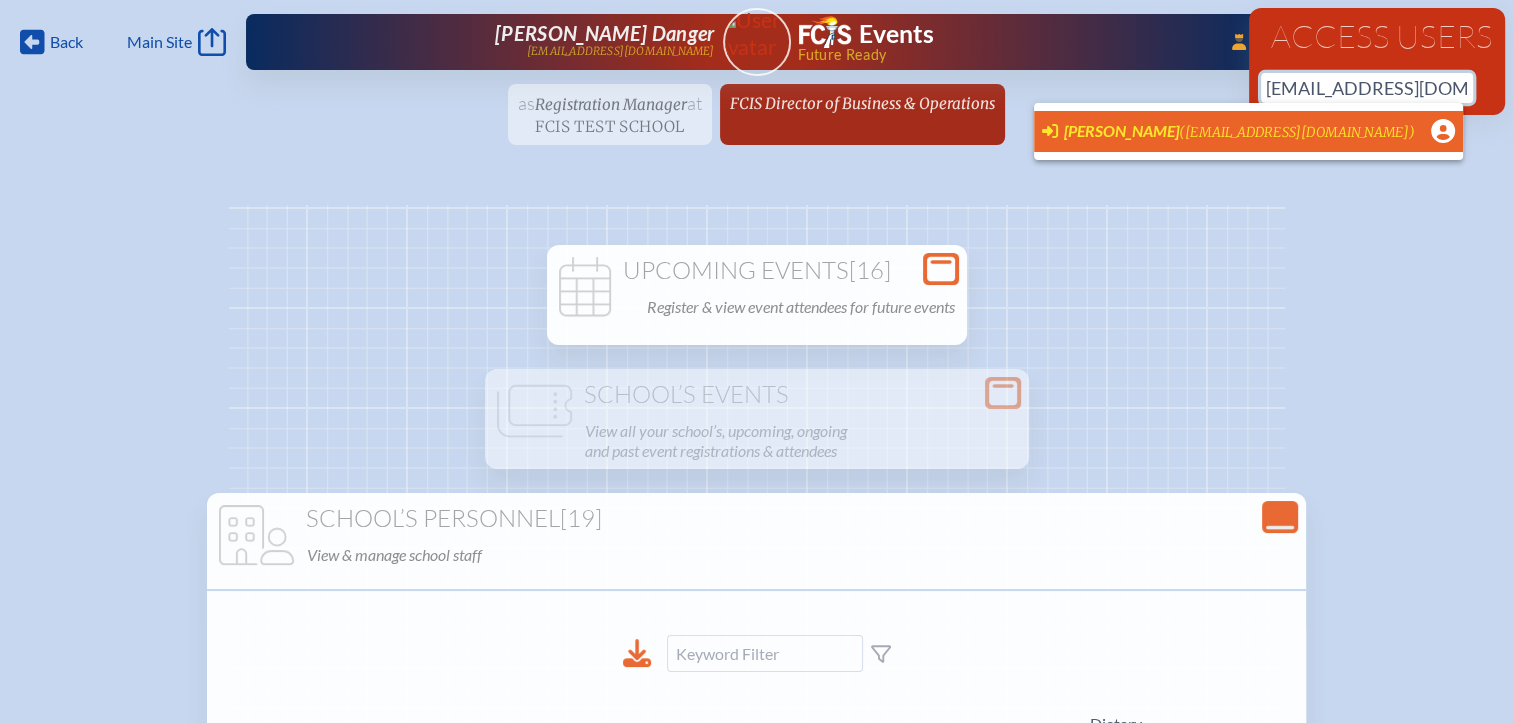type 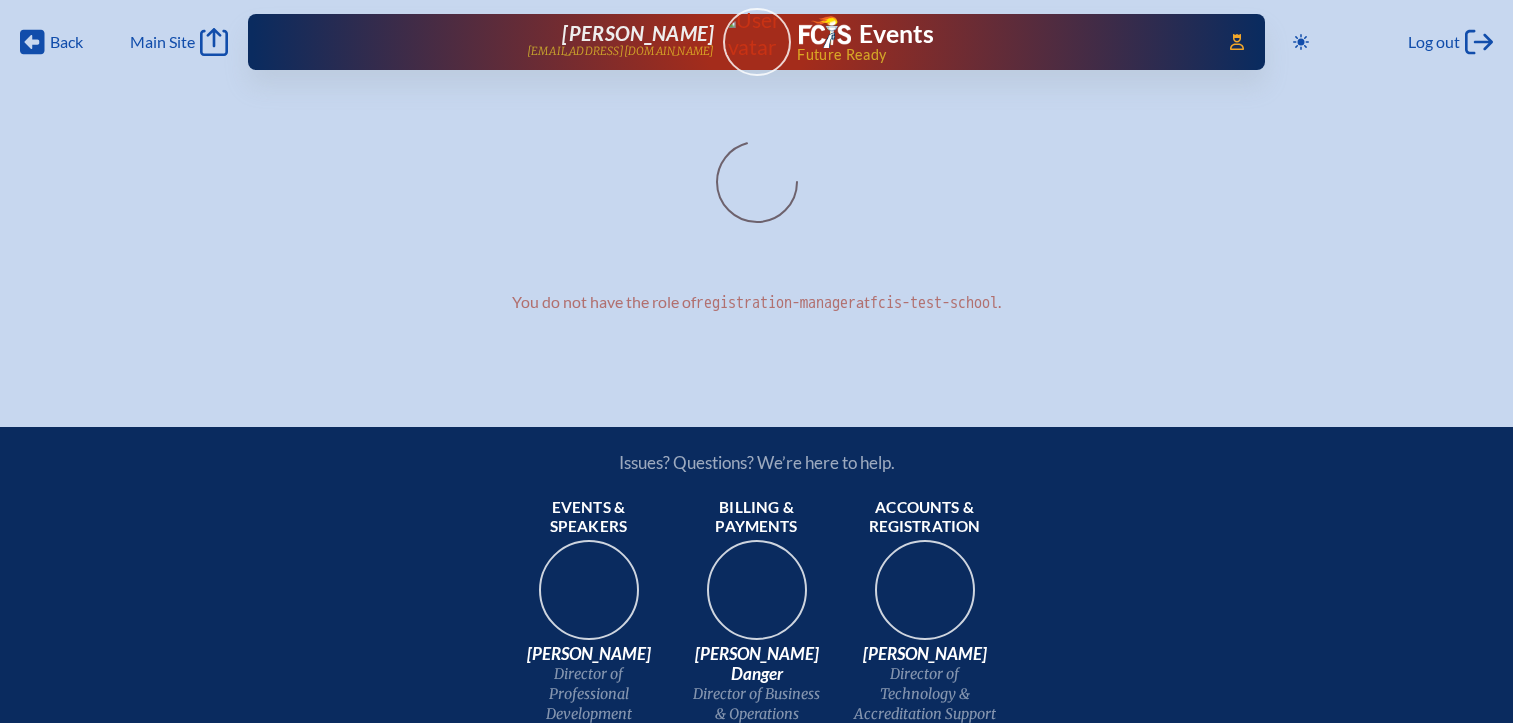 scroll, scrollTop: 0, scrollLeft: 0, axis: both 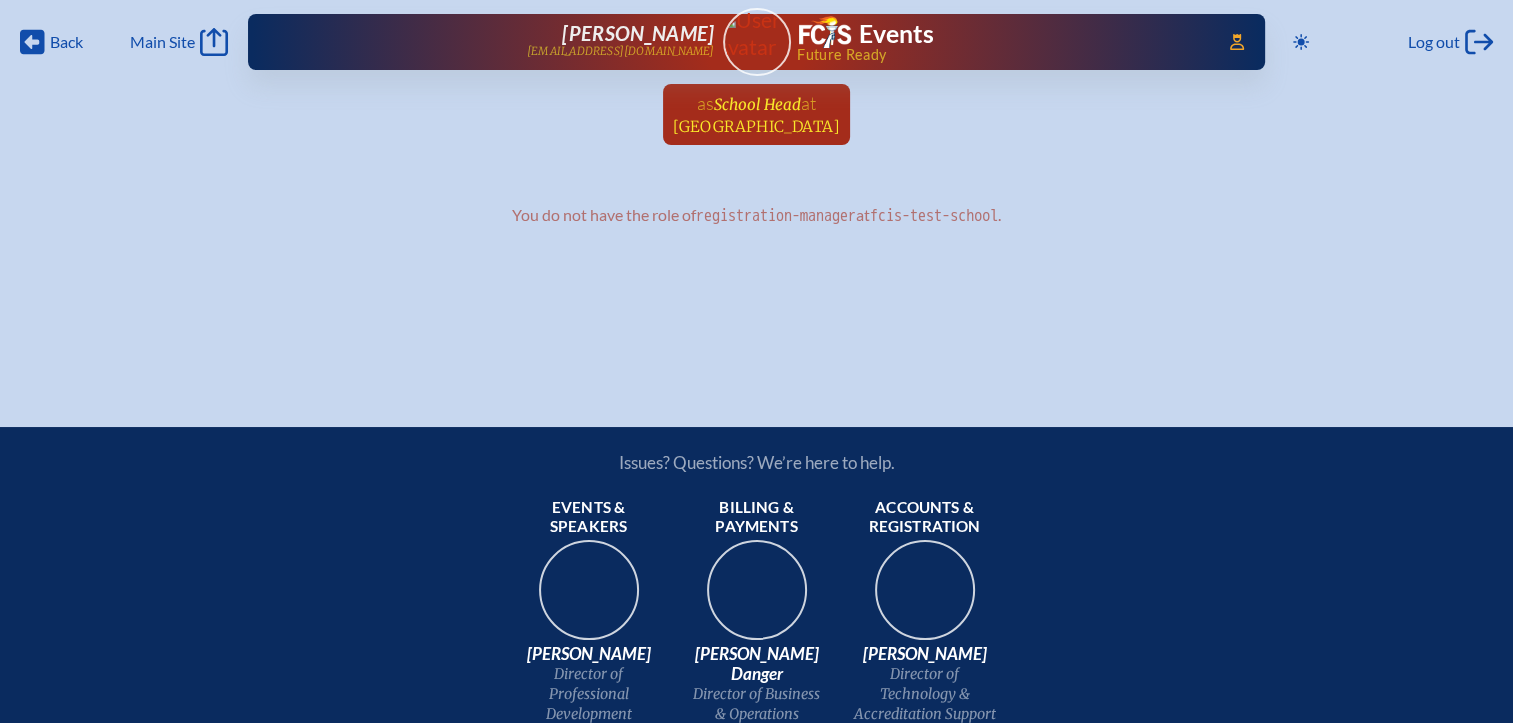click on "Royal Palm Academy" at bounding box center [756, 126] 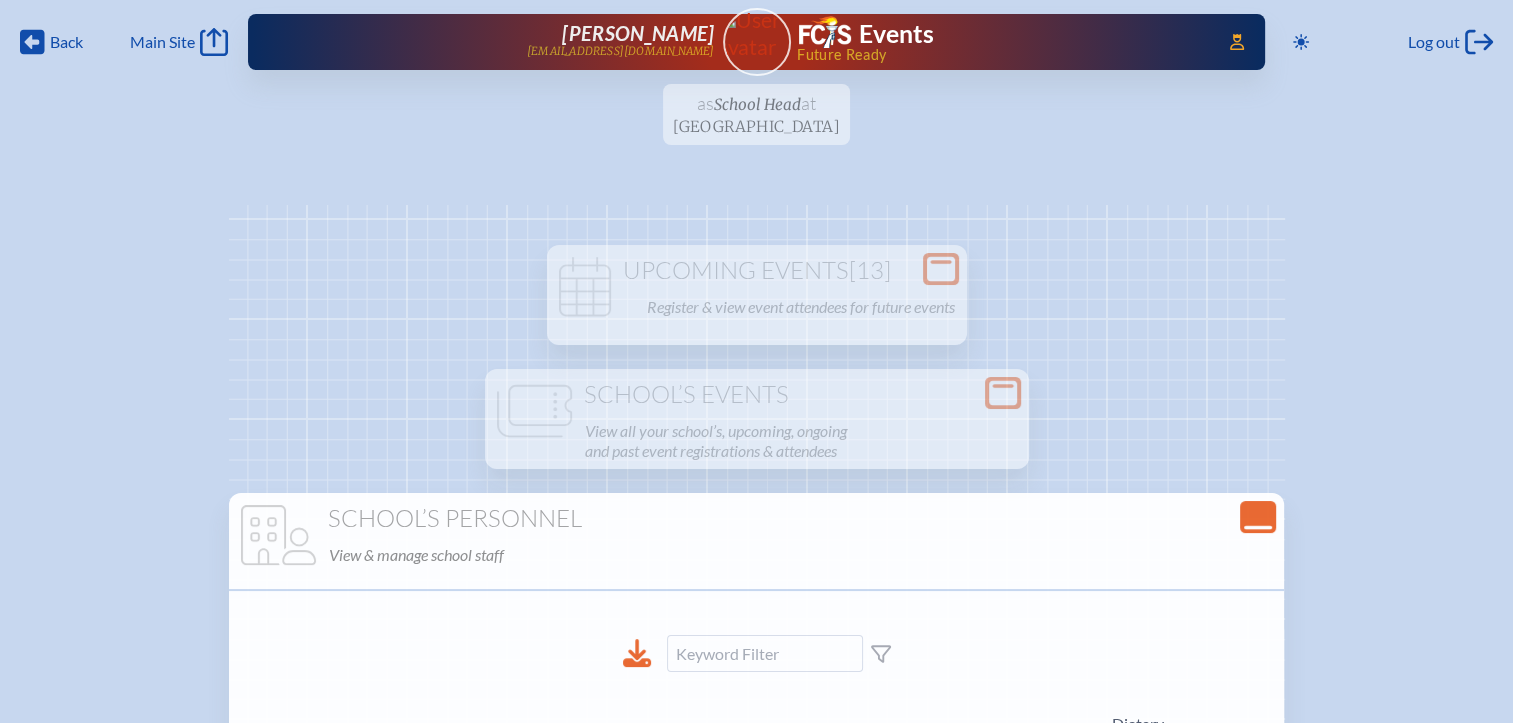 click 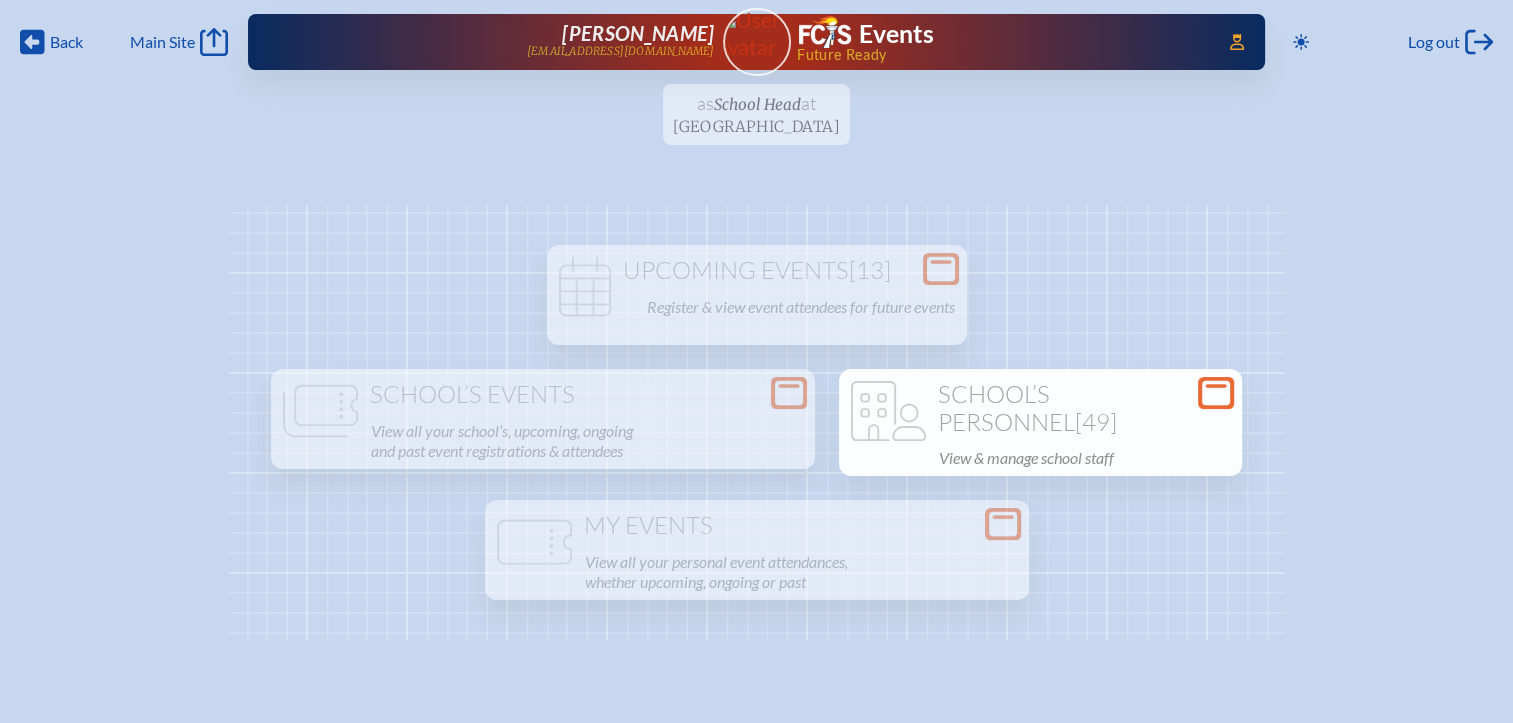click 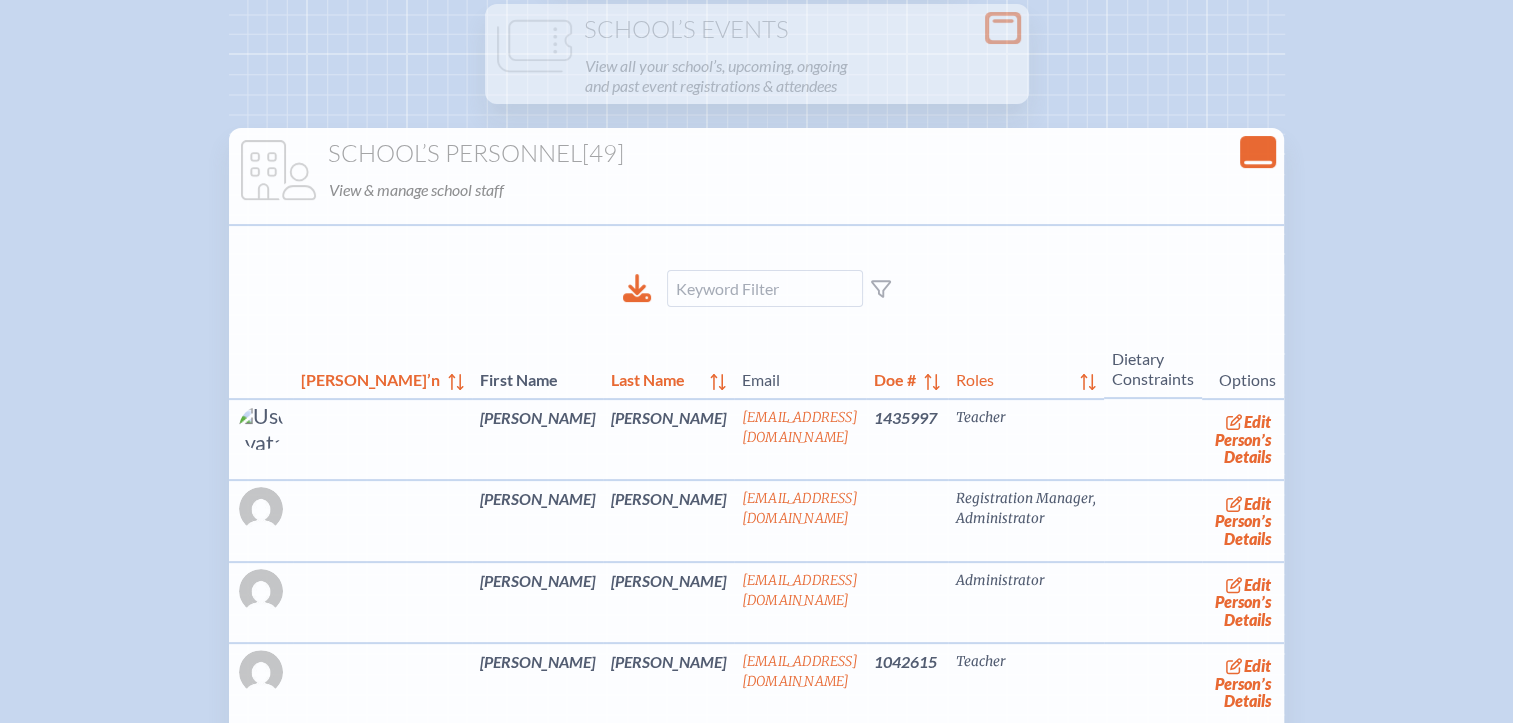 scroll, scrollTop: 400, scrollLeft: 0, axis: vertical 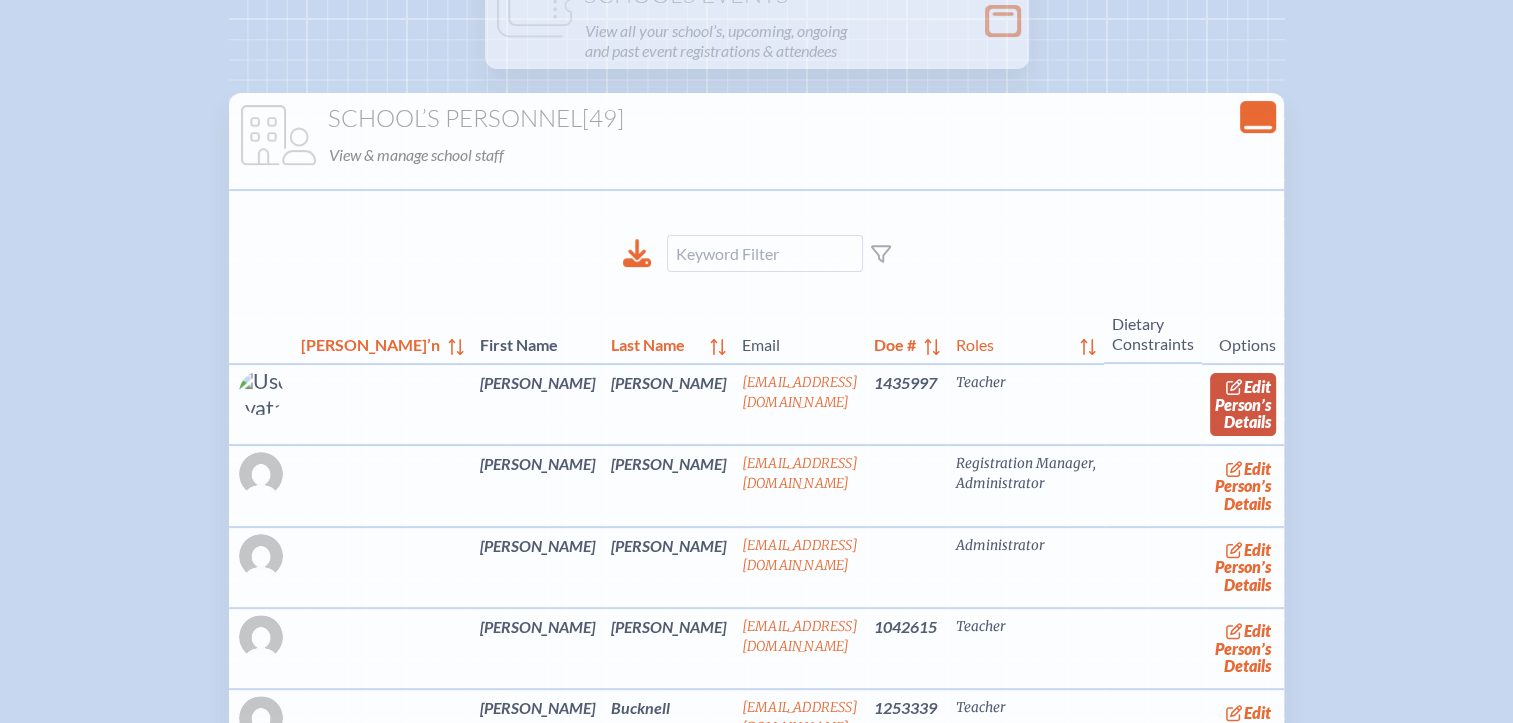 click on "edit  Person’s Details" at bounding box center (1243, 404) 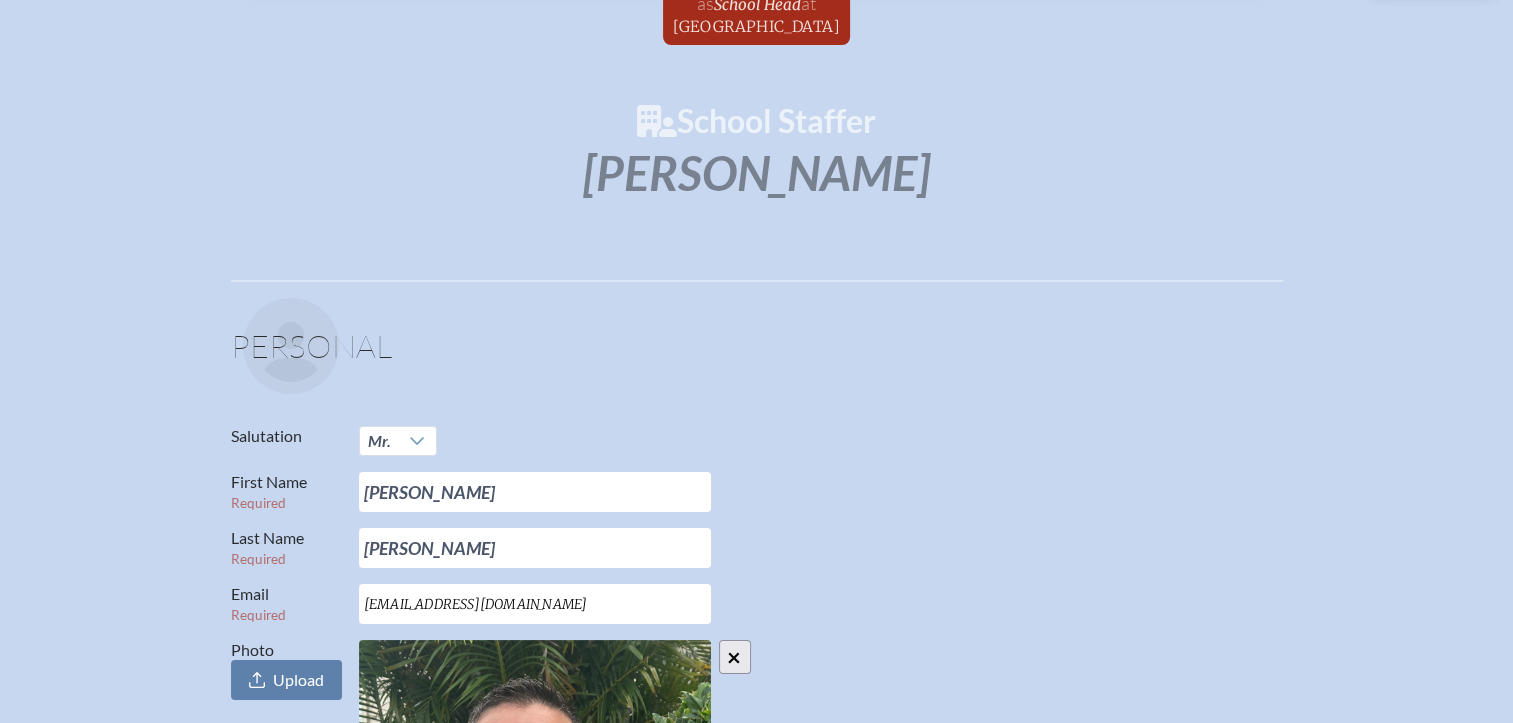 scroll, scrollTop: 0, scrollLeft: 0, axis: both 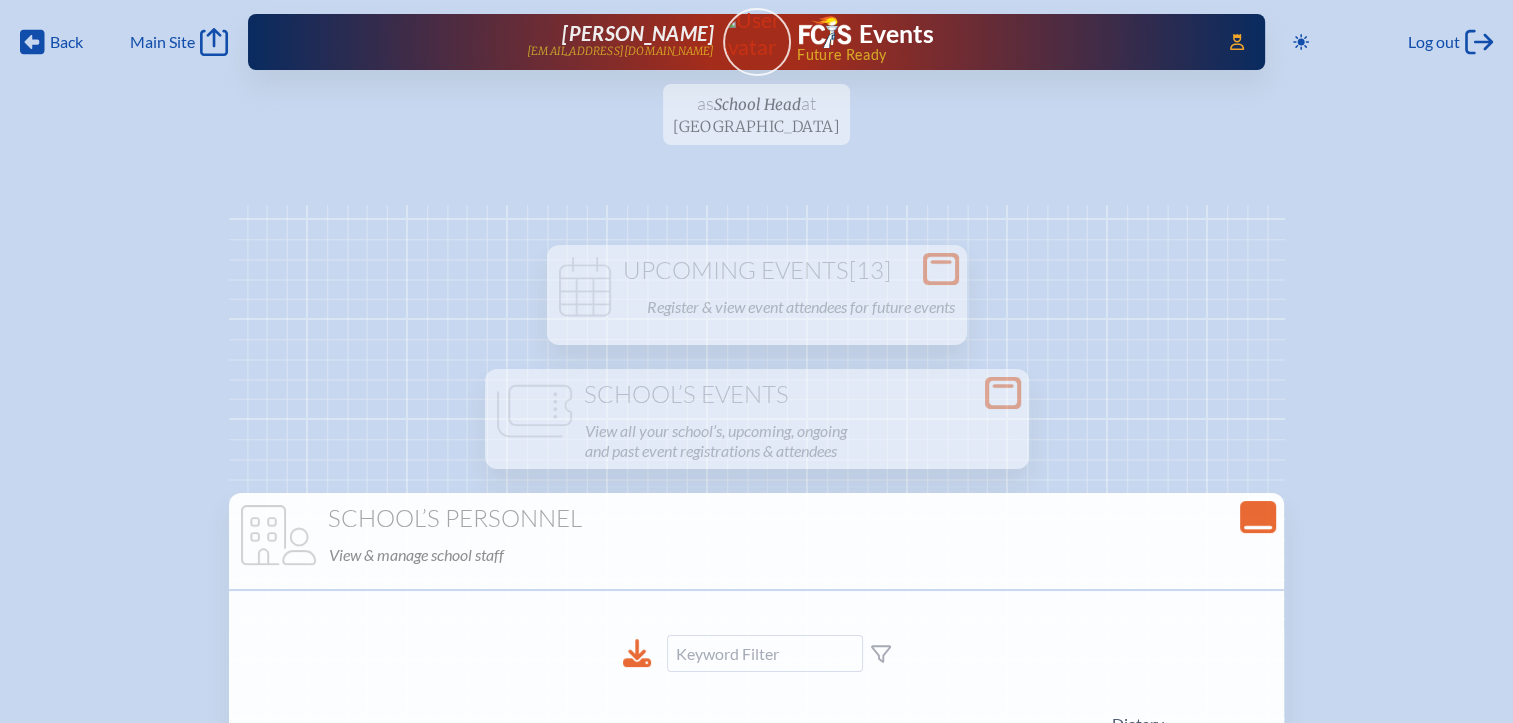 click on "Close Console" 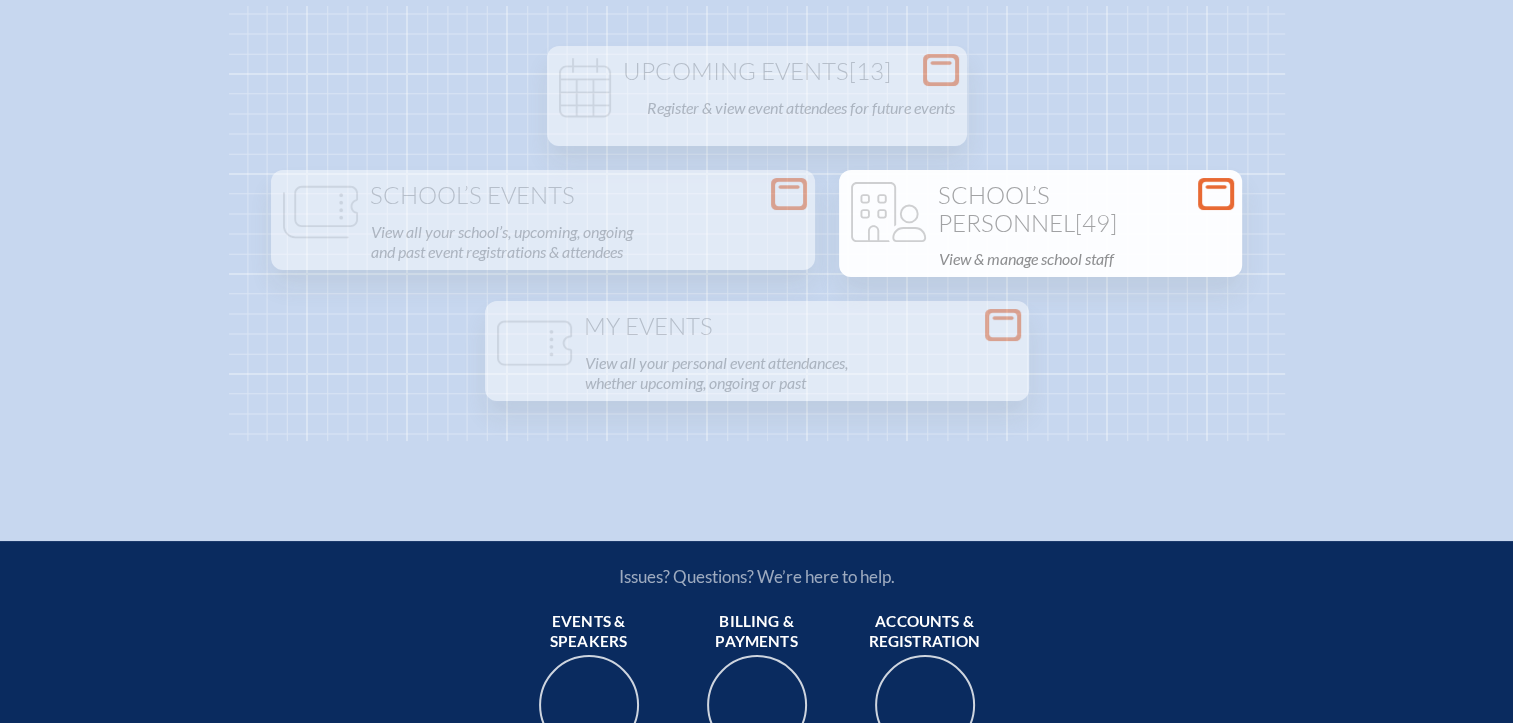 scroll, scrollTop: 200, scrollLeft: 0, axis: vertical 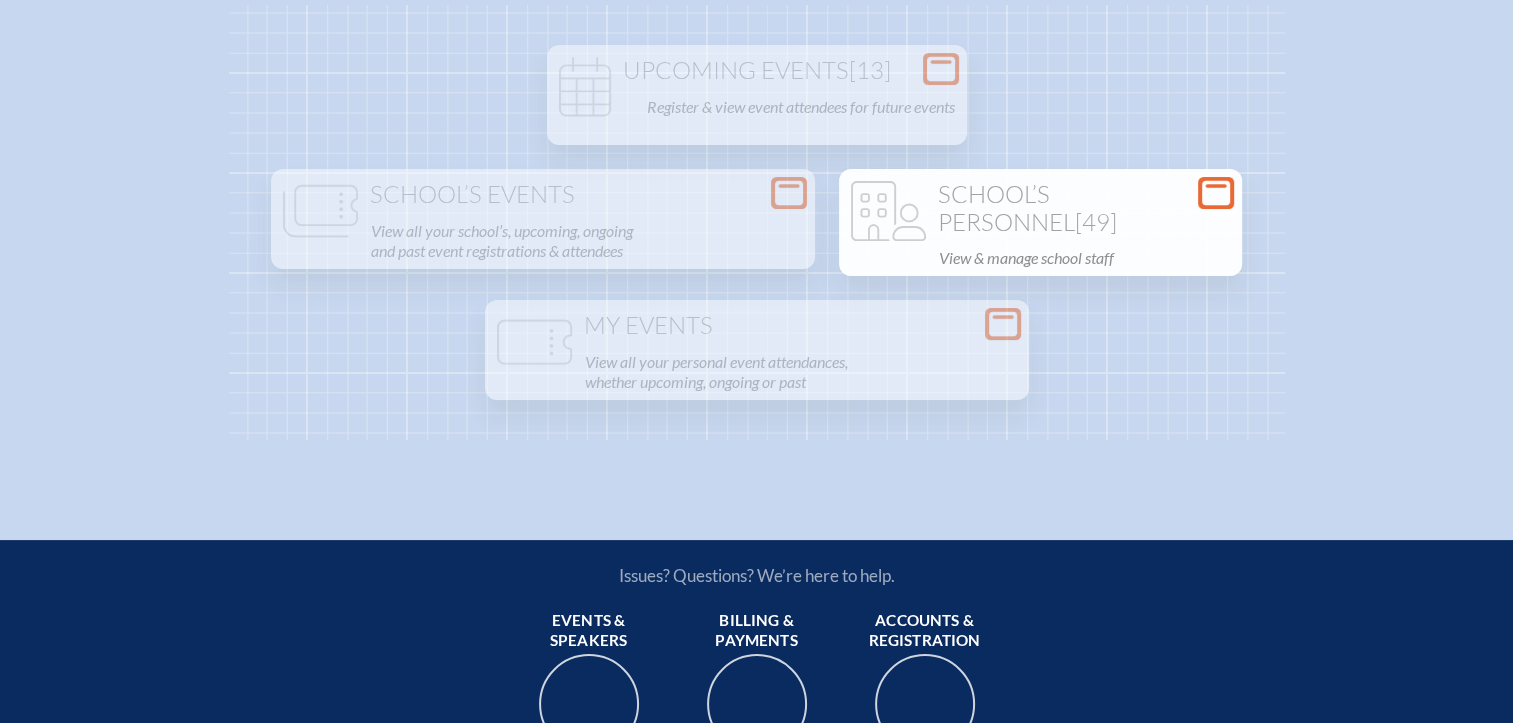 click 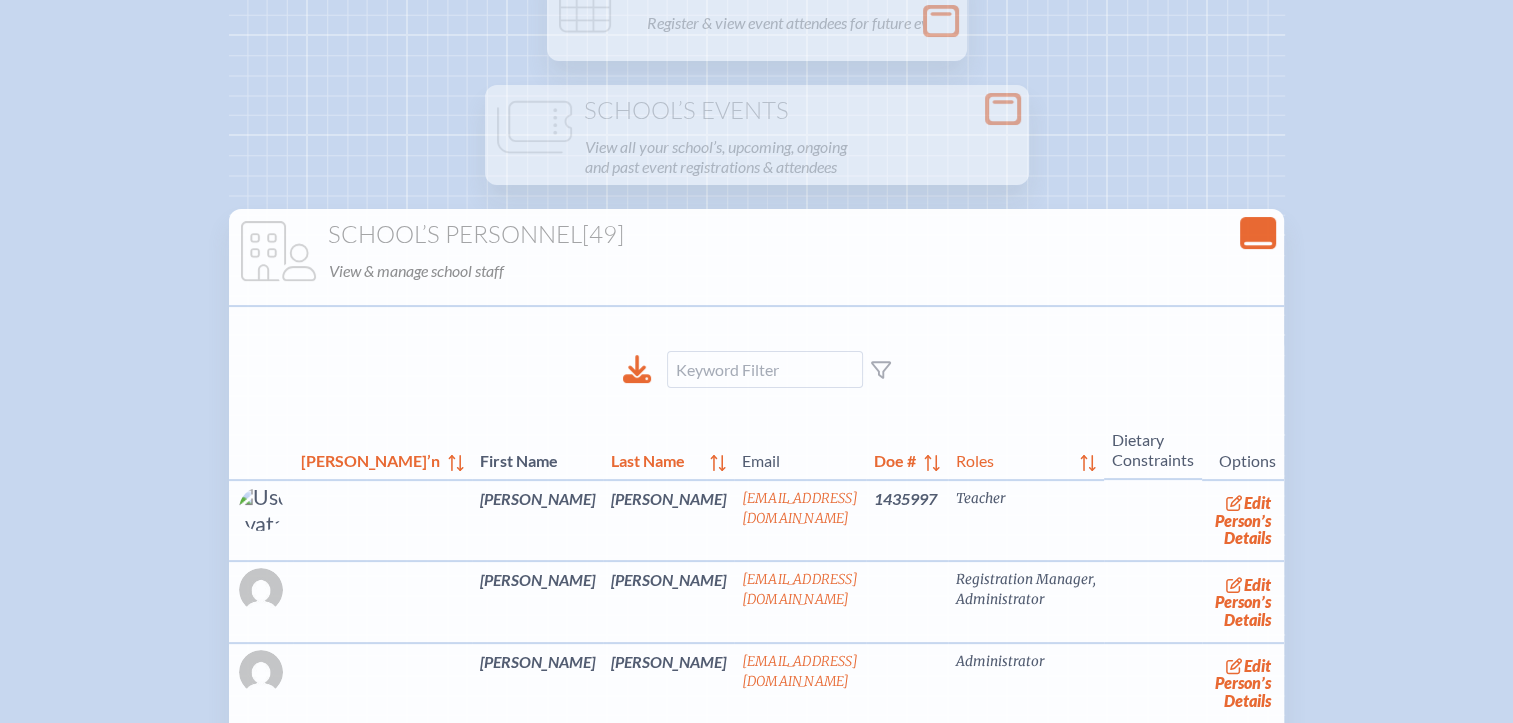 scroll, scrollTop: 200, scrollLeft: 0, axis: vertical 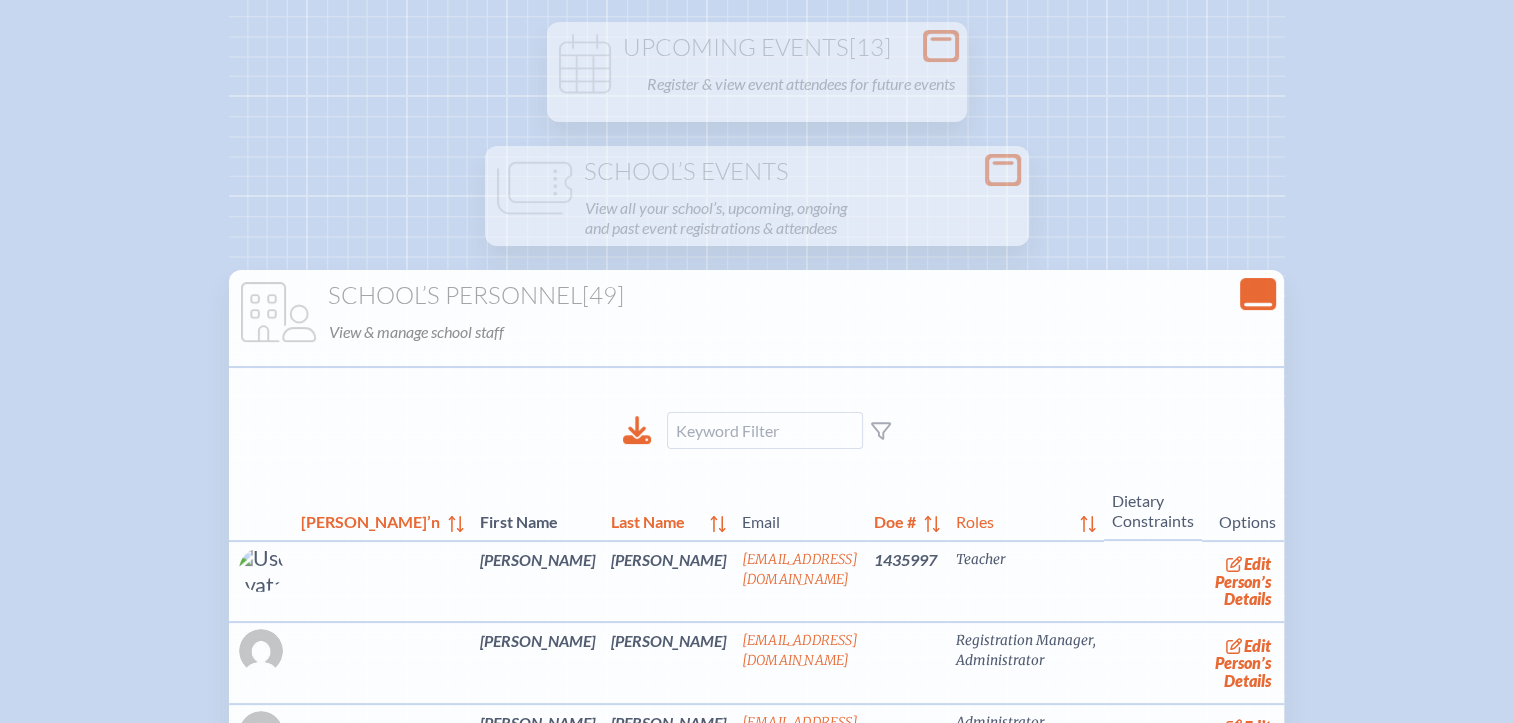 click on "Close Console" 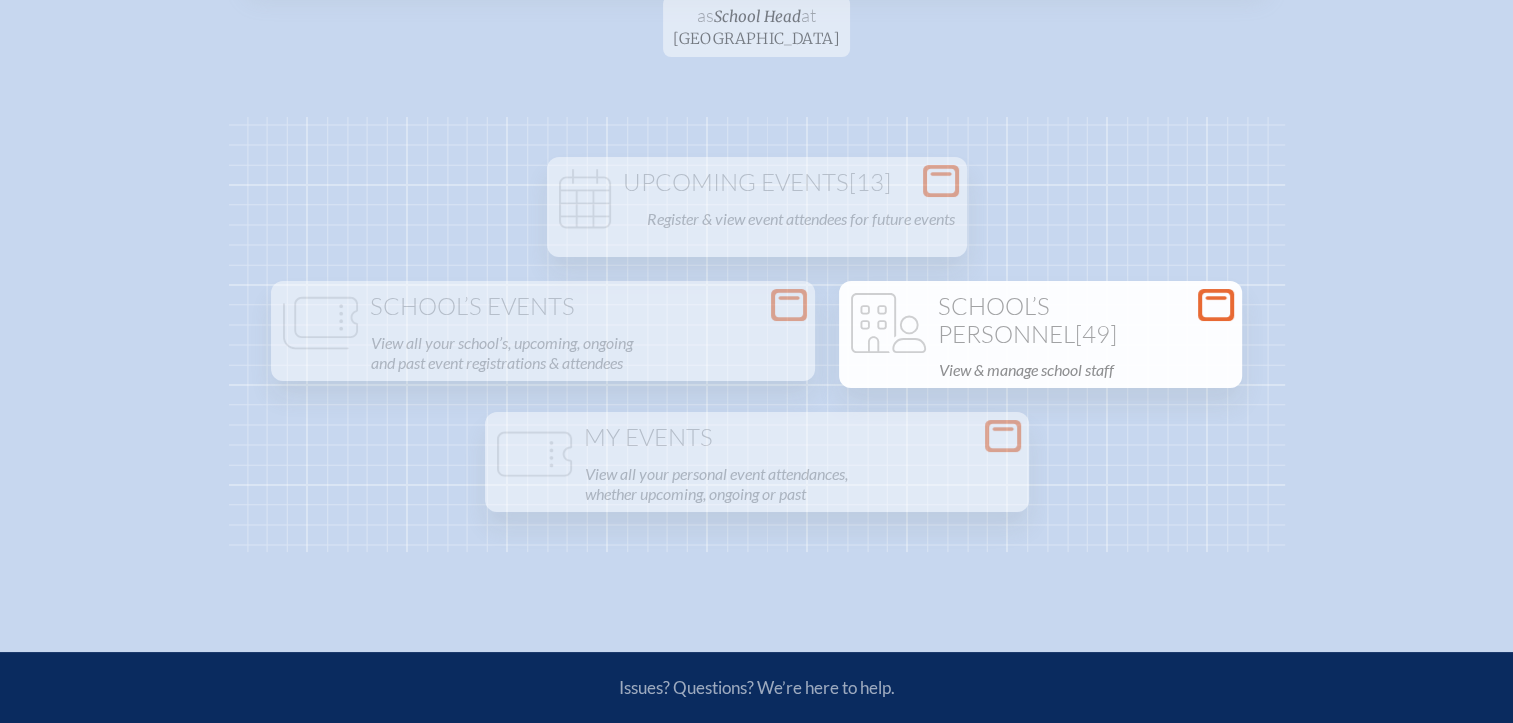 scroll, scrollTop: 123, scrollLeft: 0, axis: vertical 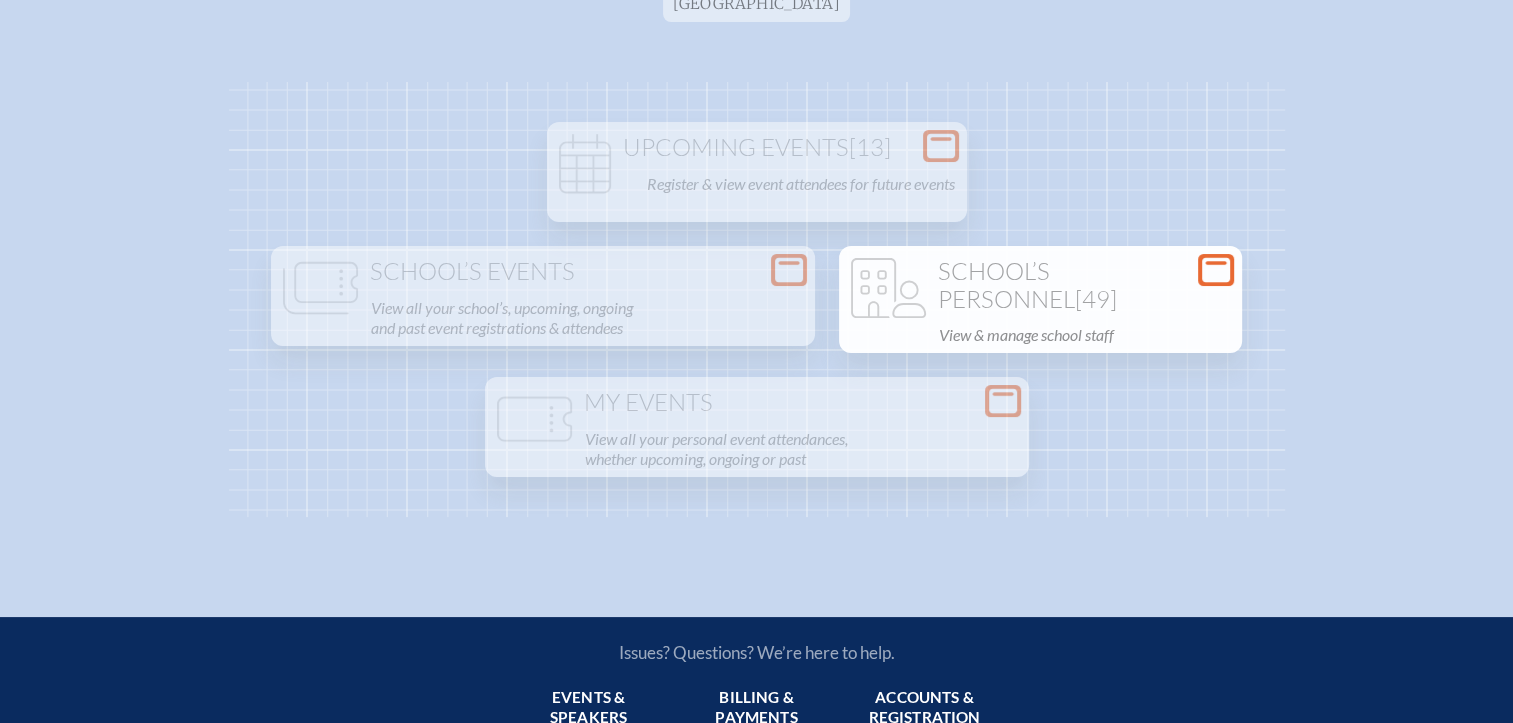 click 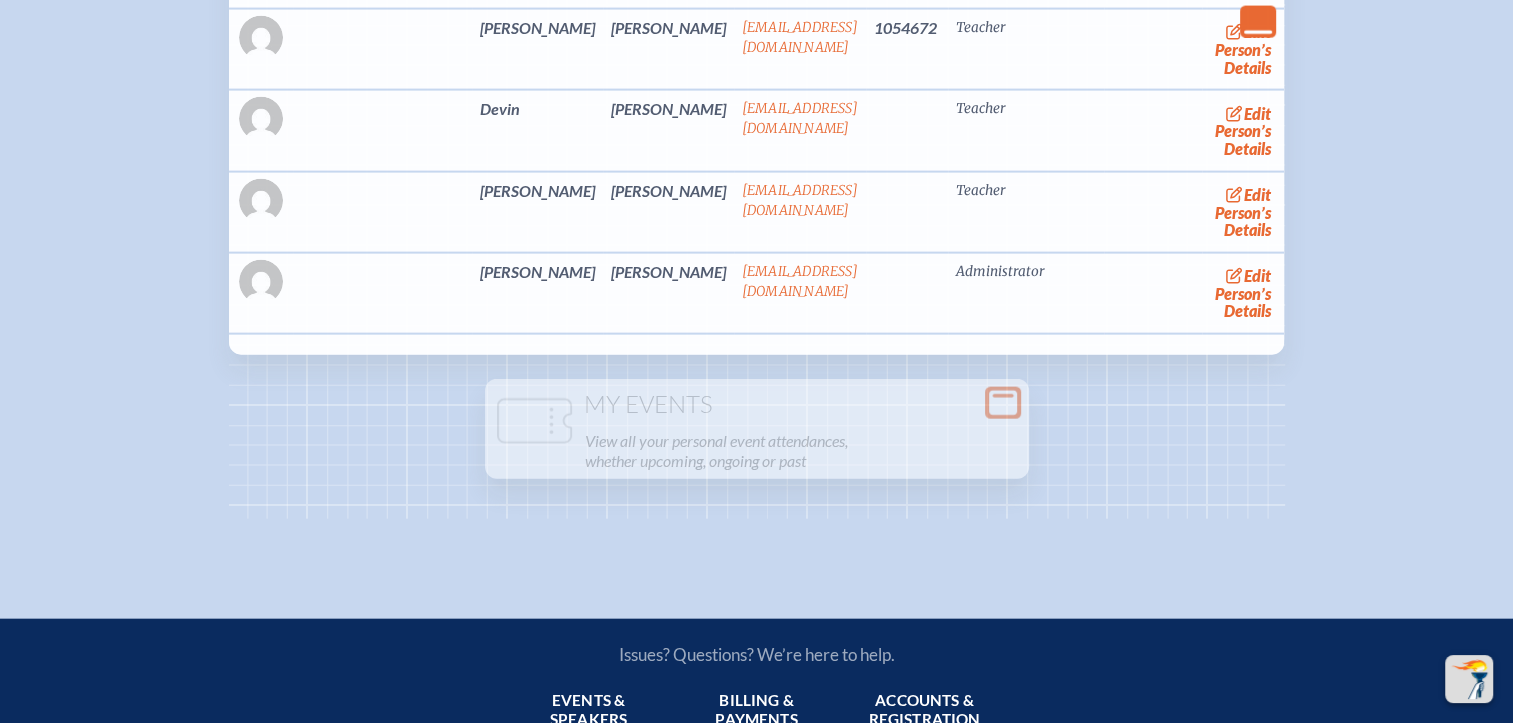 scroll, scrollTop: 4423, scrollLeft: 0, axis: vertical 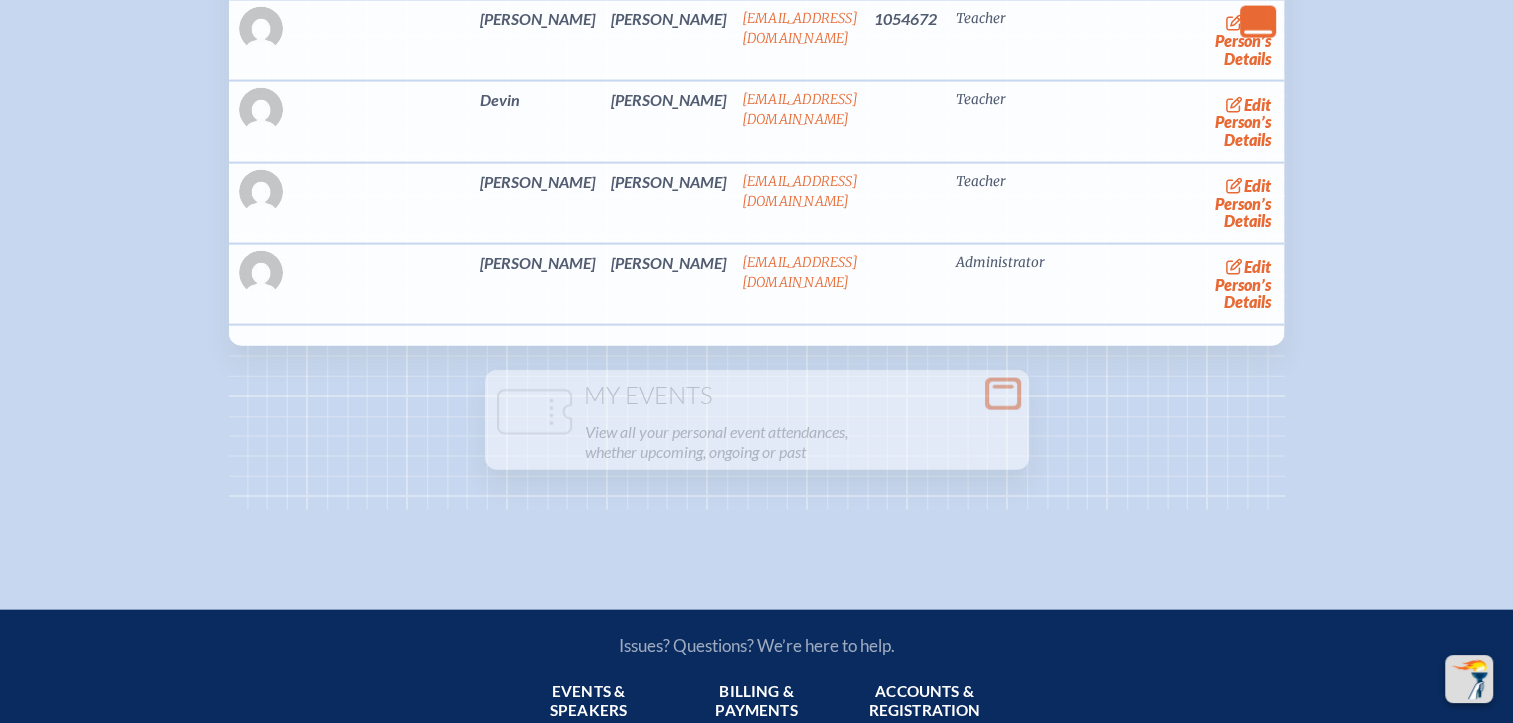 click on "Close Console" 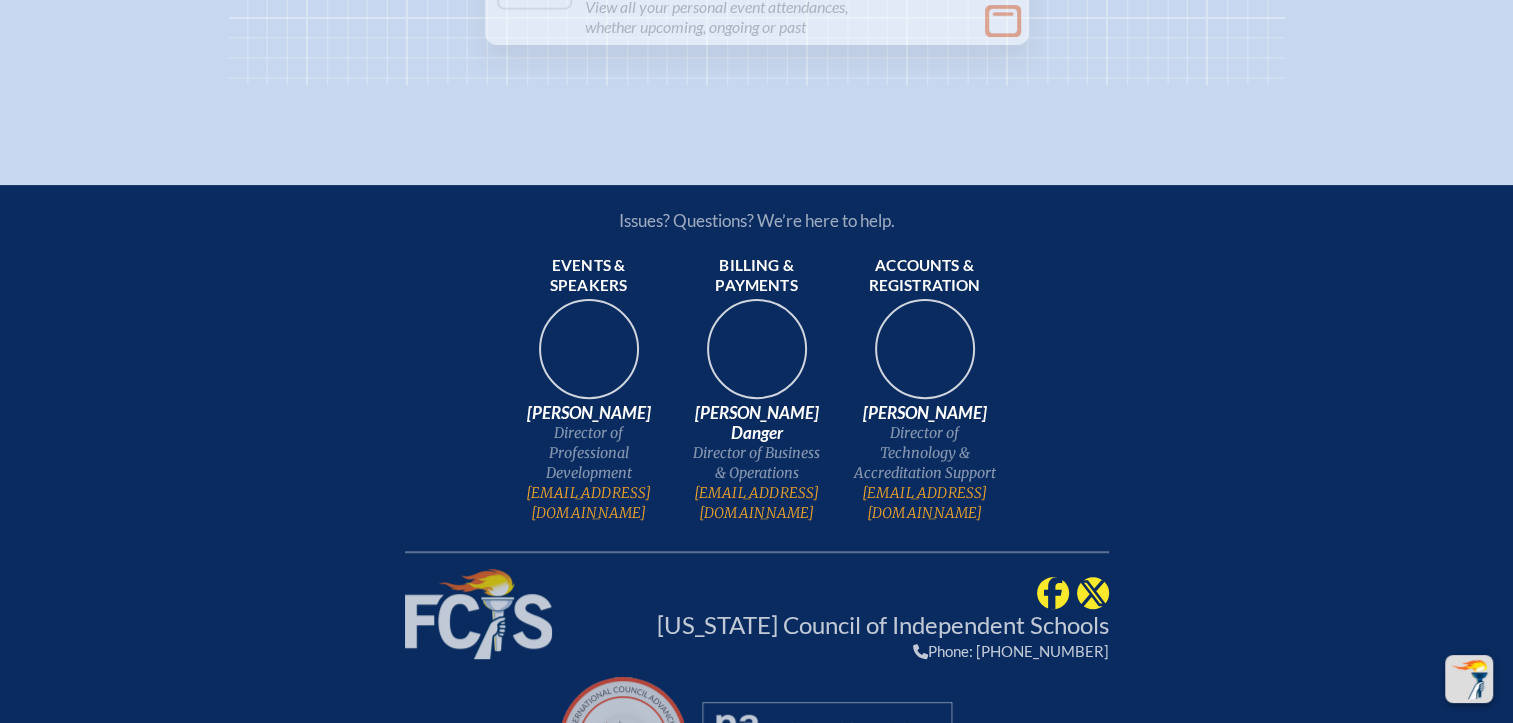 scroll, scrollTop: 353, scrollLeft: 0, axis: vertical 